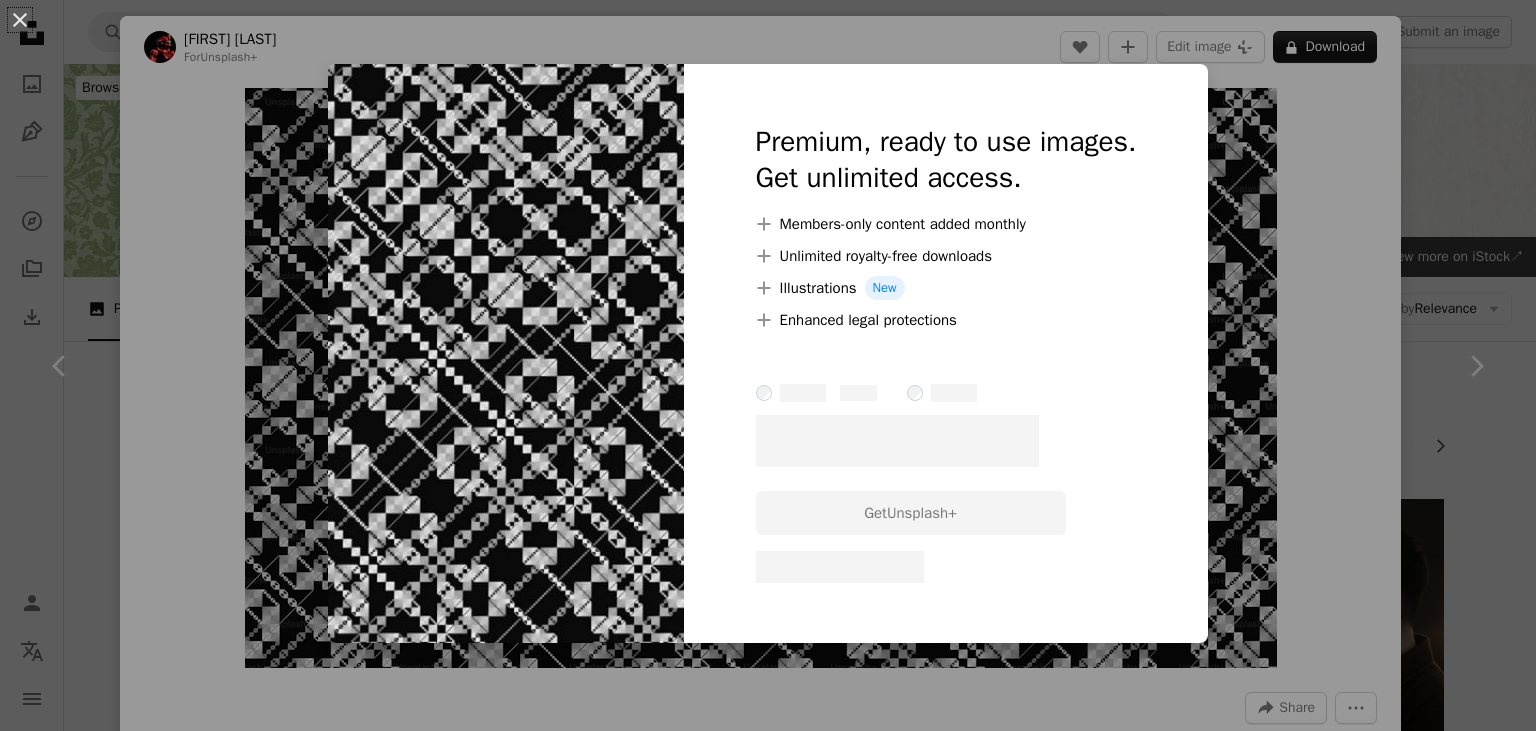 scroll, scrollTop: 2745, scrollLeft: 0, axis: vertical 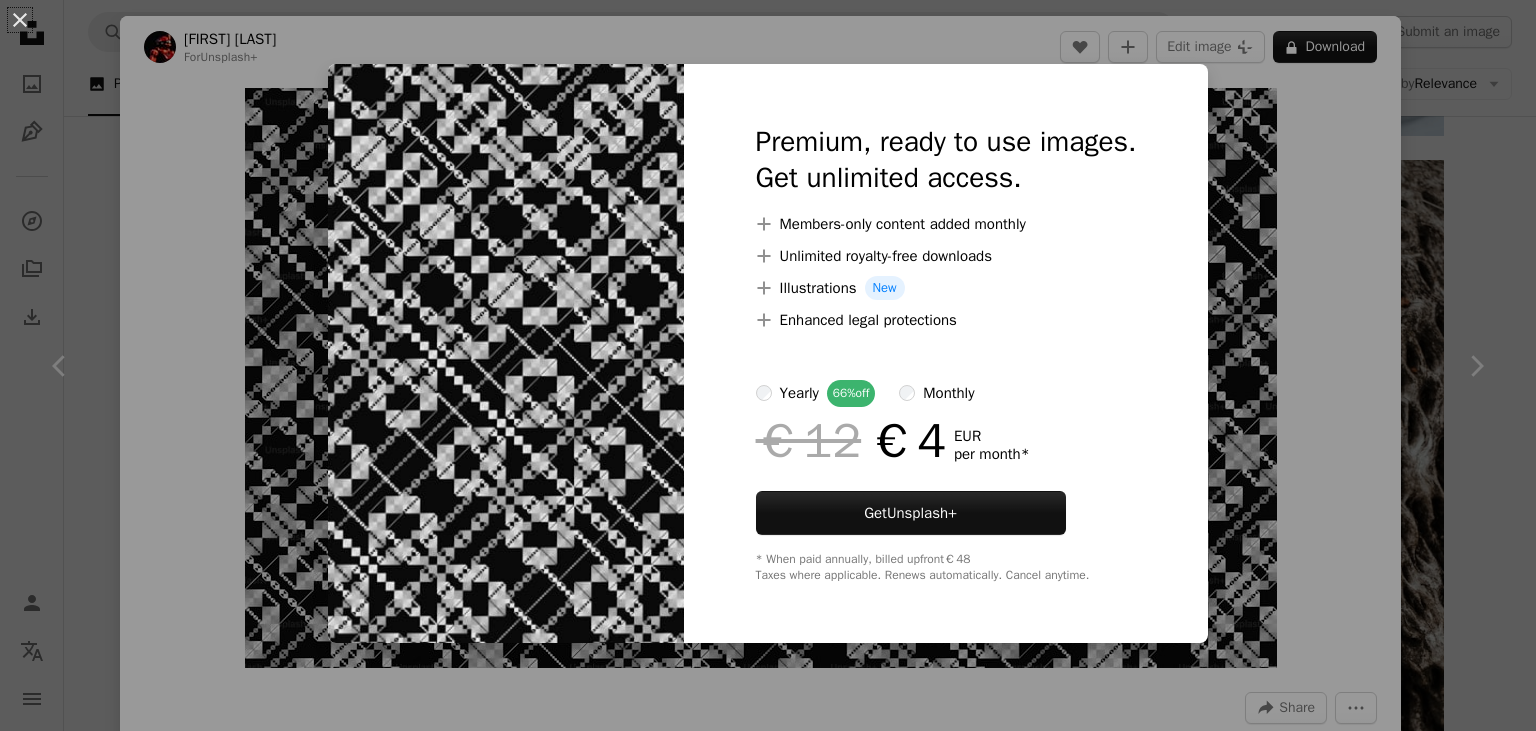click on "An X shape Premium, ready to use images. Get unlimited access. A plus sign Members-only content added monthly A plus sign Unlimited royalty-free downloads A plus sign Illustrations  New A plus sign Enhanced legal protections yearly 66%  off monthly €12   €4 EUR per month * Get  Unsplash+ * When paid annually, billed upfront  €48 Taxes where applicable. Renews automatically. Cancel anytime." at bounding box center [768, 365] 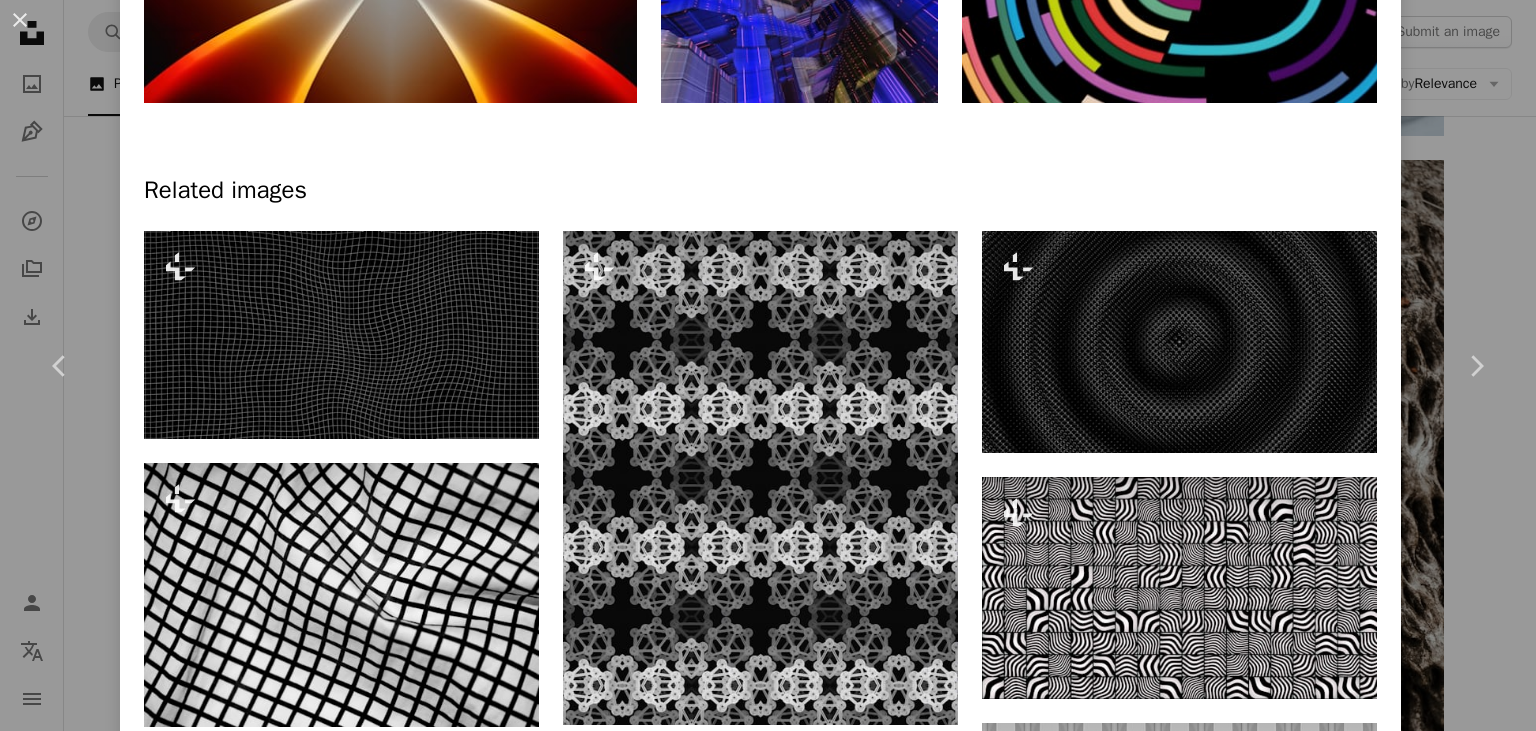 scroll, scrollTop: 600, scrollLeft: 0, axis: vertical 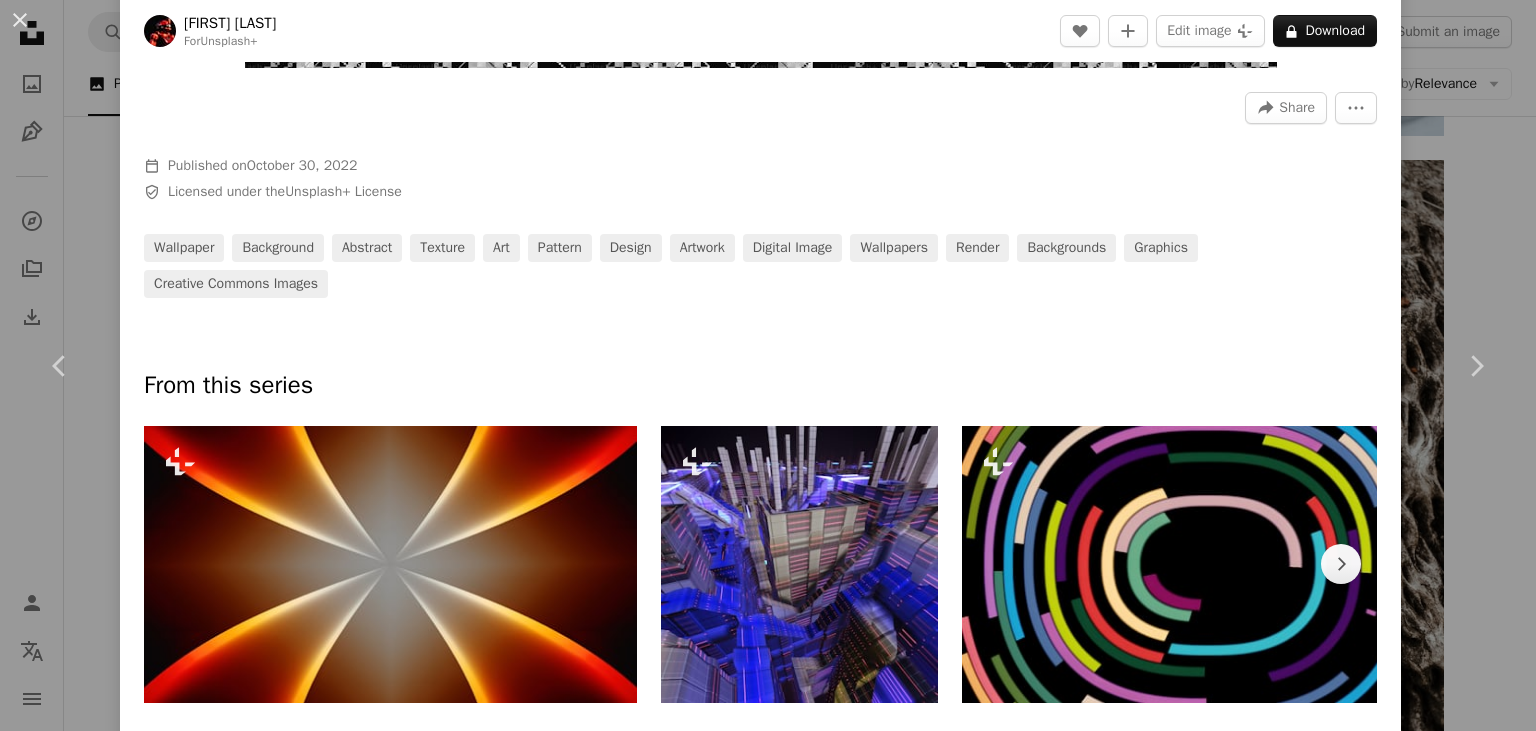 click on "[FIRST] [LAST]" at bounding box center [768, 365] 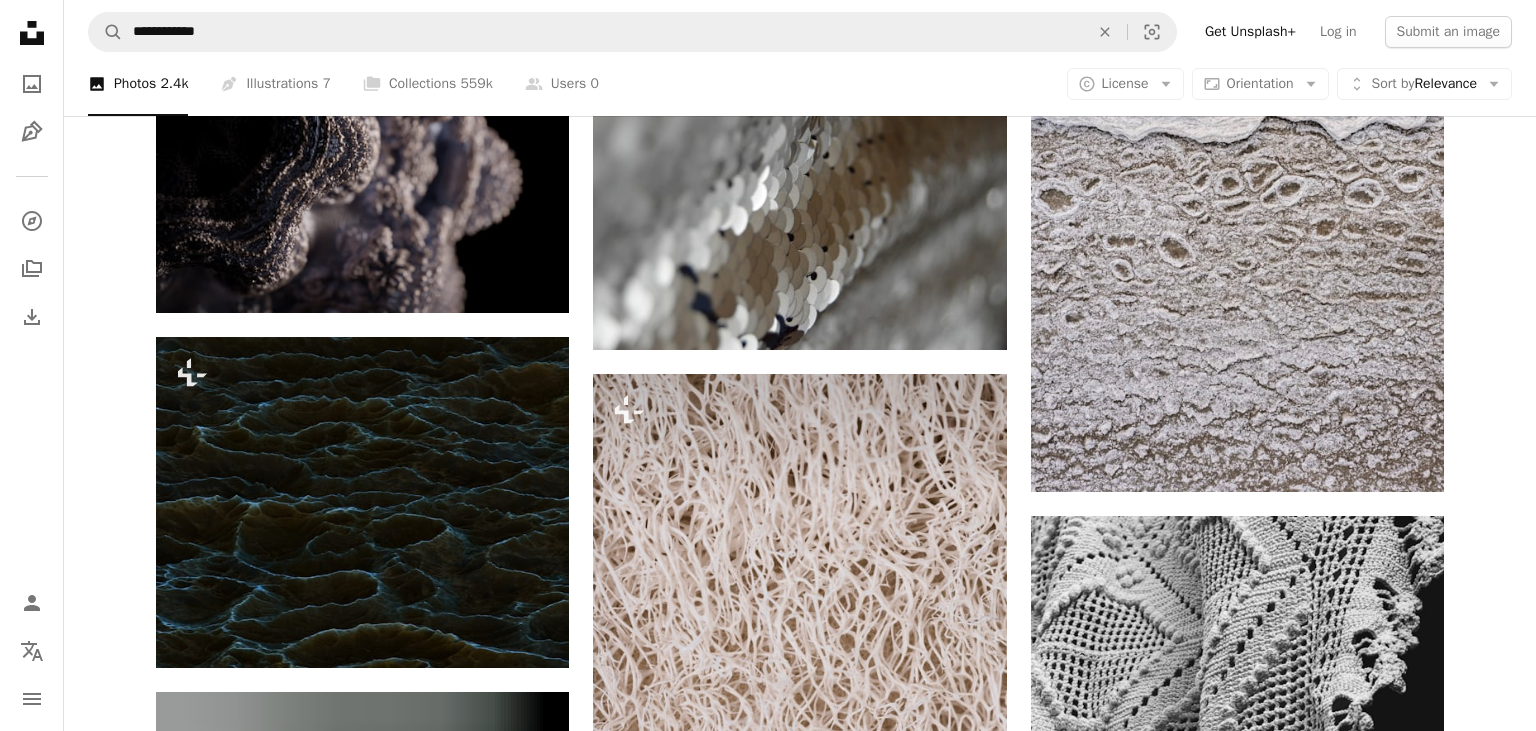 scroll, scrollTop: 10454, scrollLeft: 0, axis: vertical 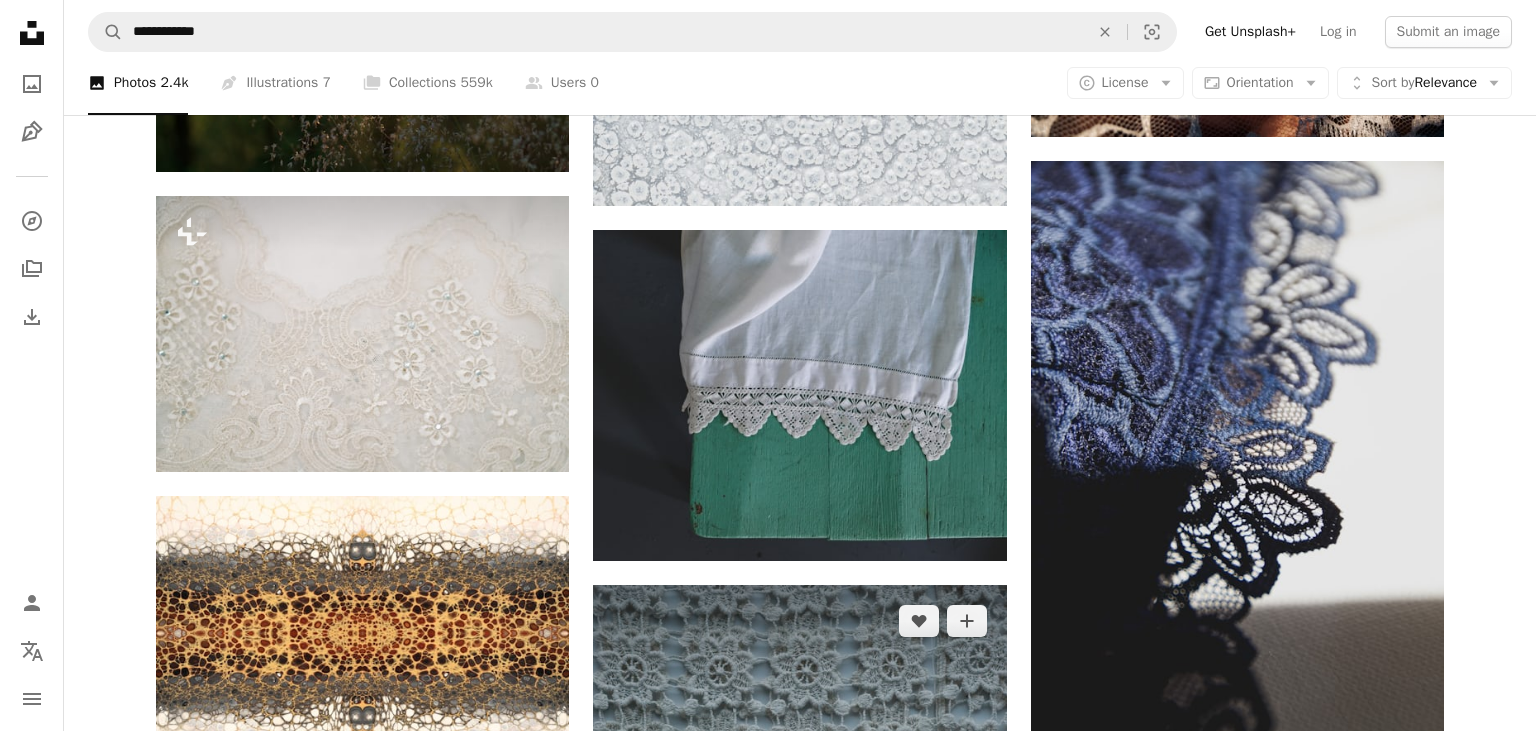 click at bounding box center [799, 723] 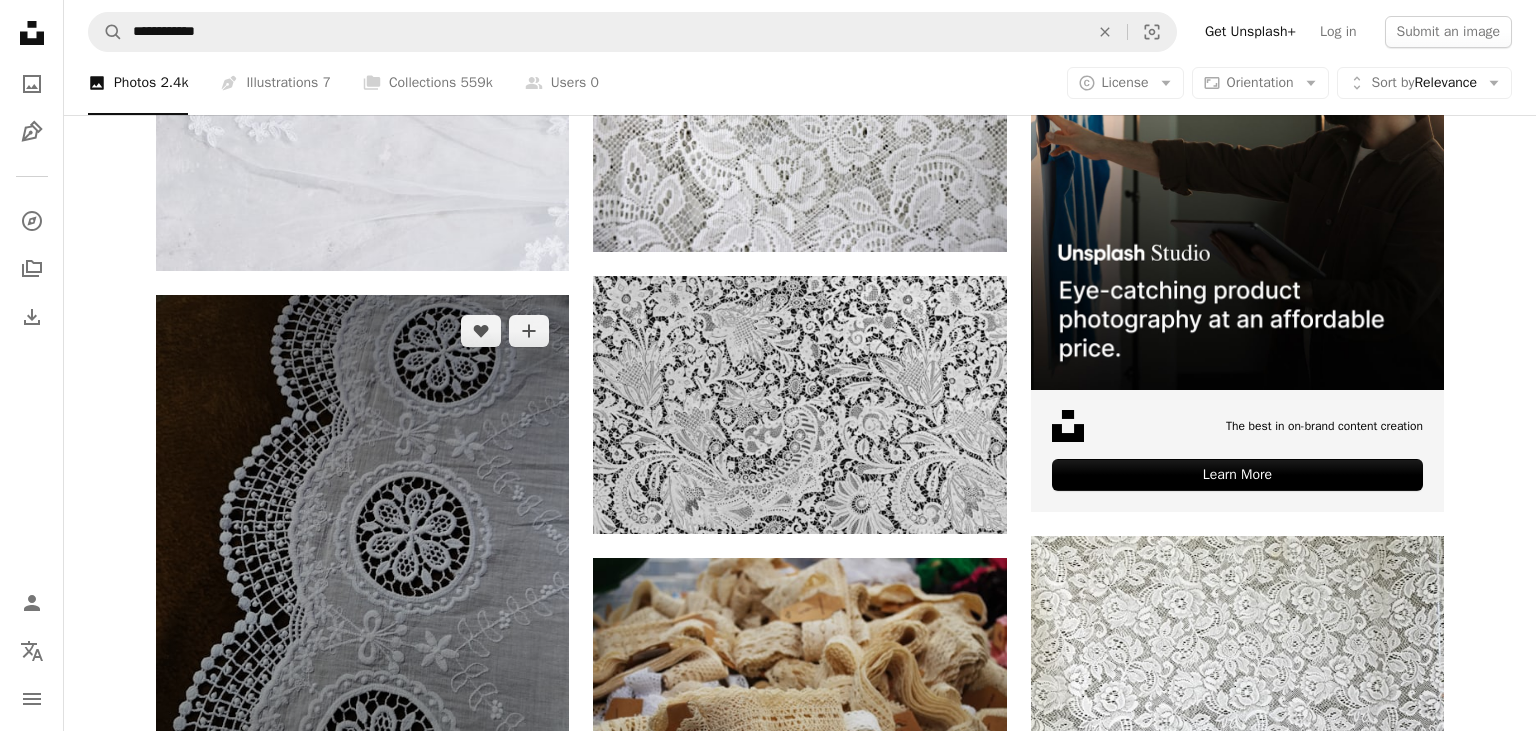 scroll, scrollTop: 529, scrollLeft: 0, axis: vertical 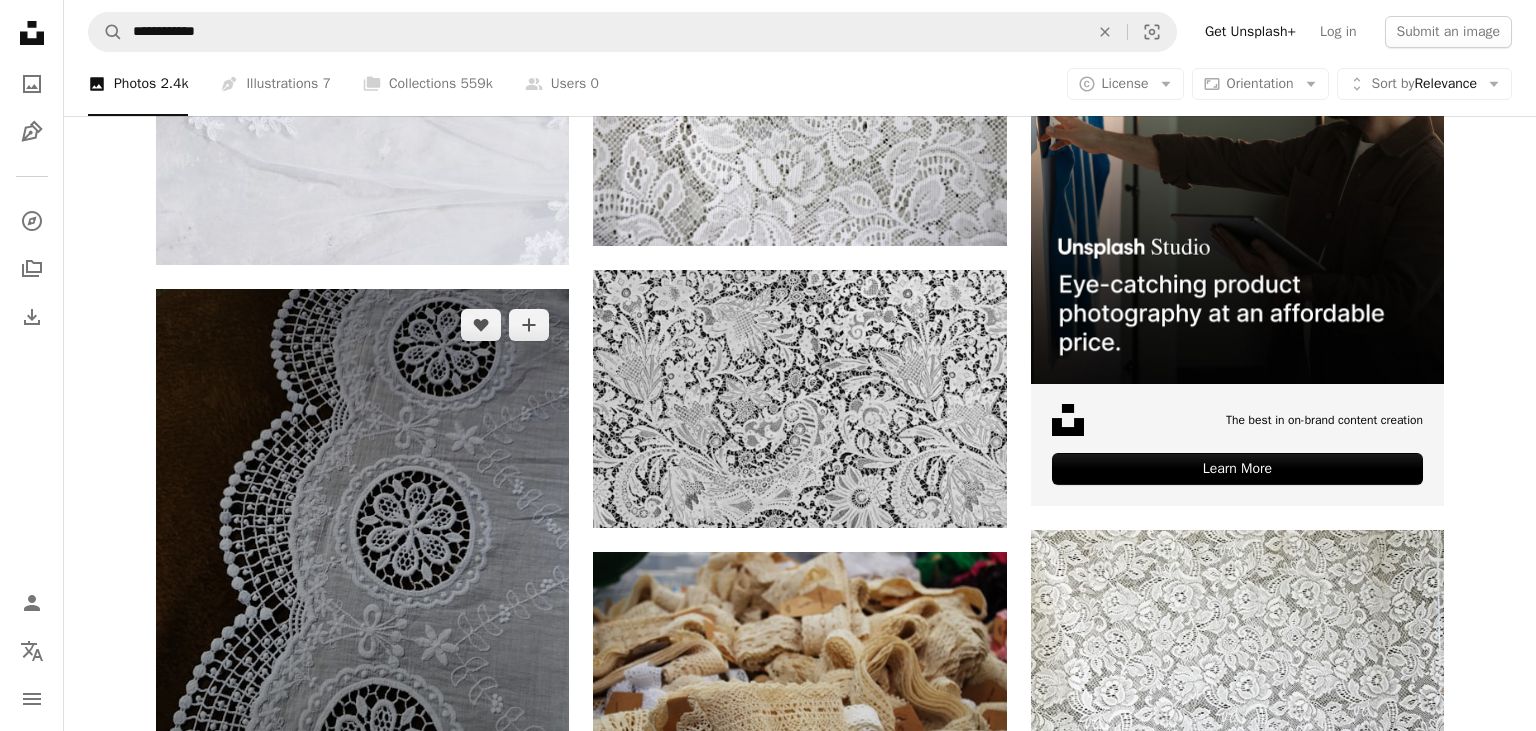 click at bounding box center (362, 564) 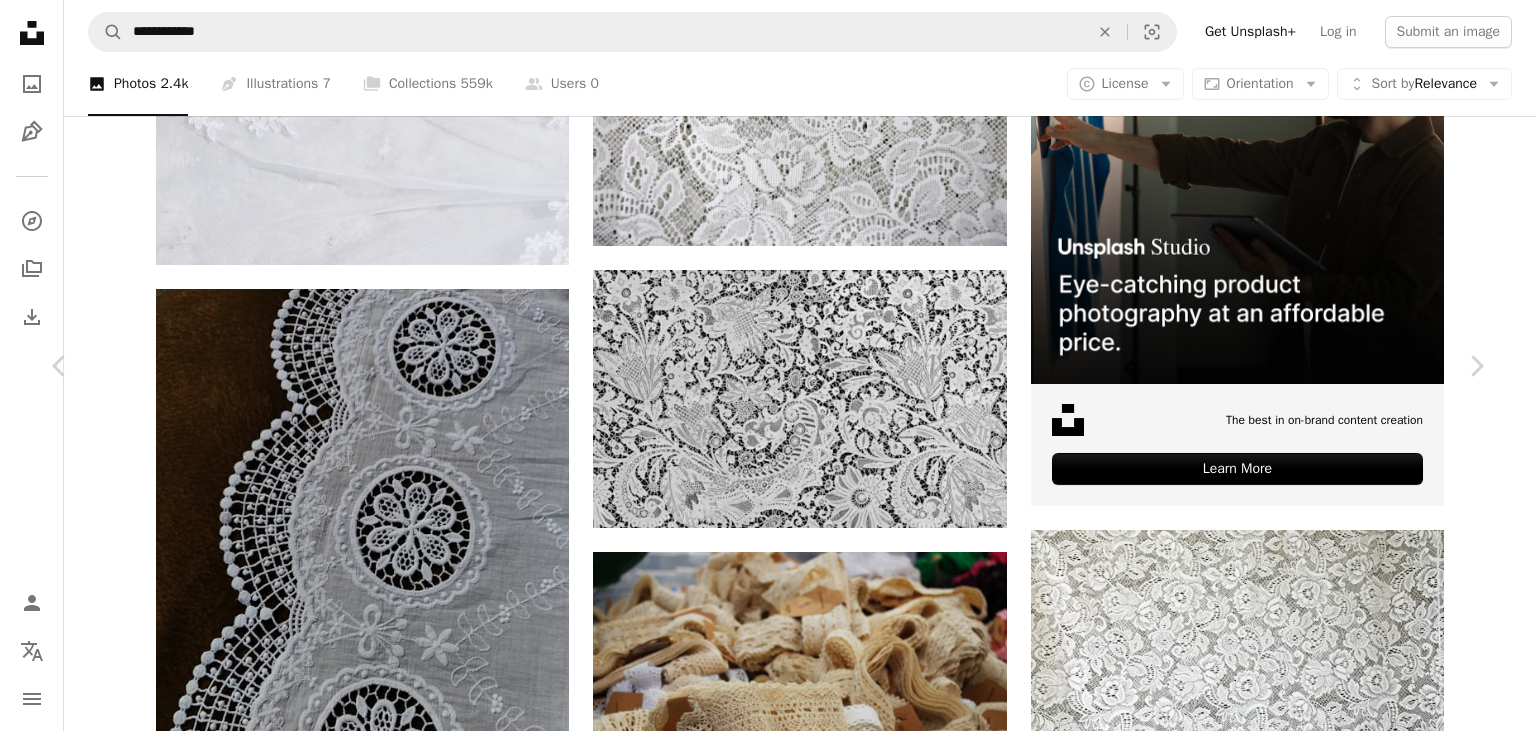 scroll, scrollTop: 0, scrollLeft: 0, axis: both 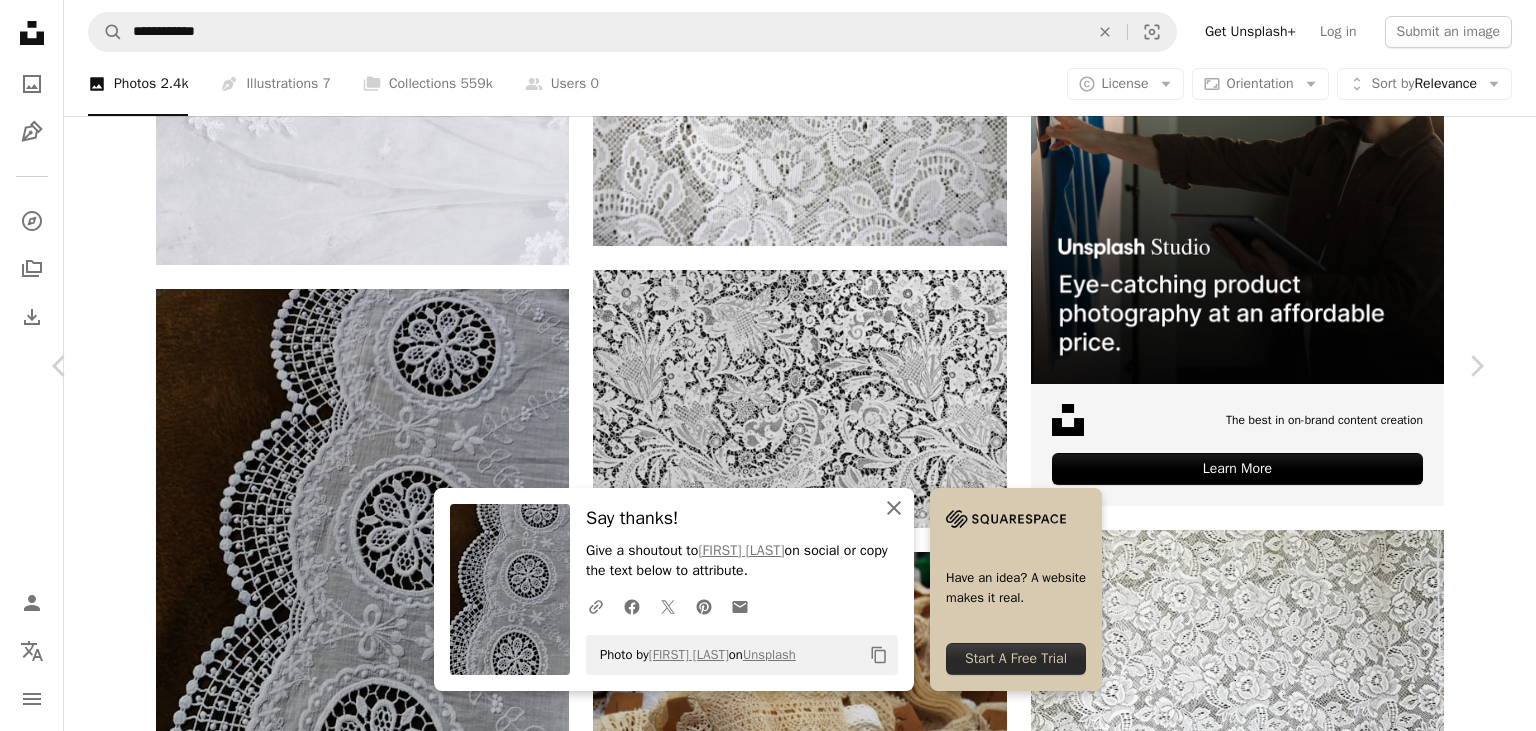 click on "An X shape" 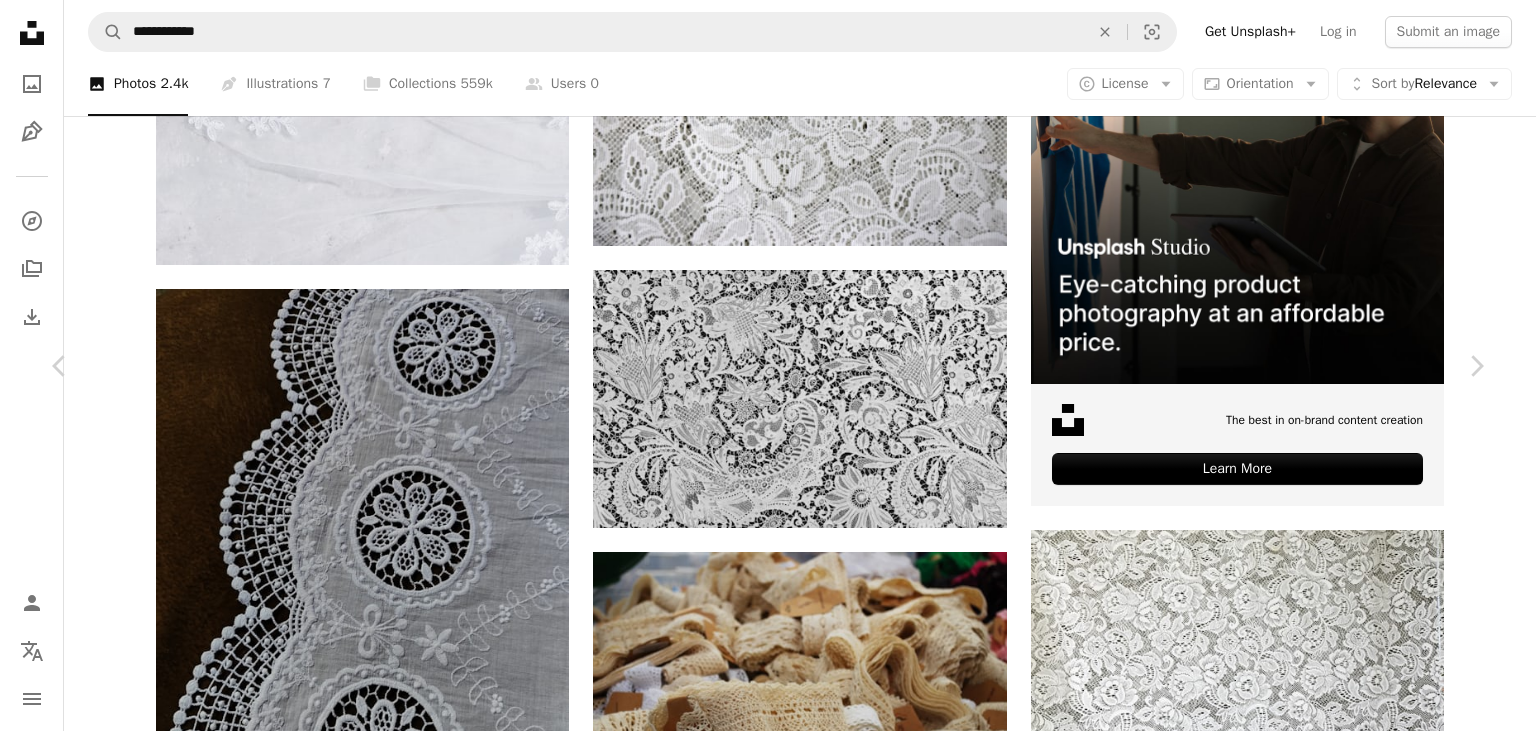 click on "[FIRST] [LAST]" at bounding box center [768, 27951] 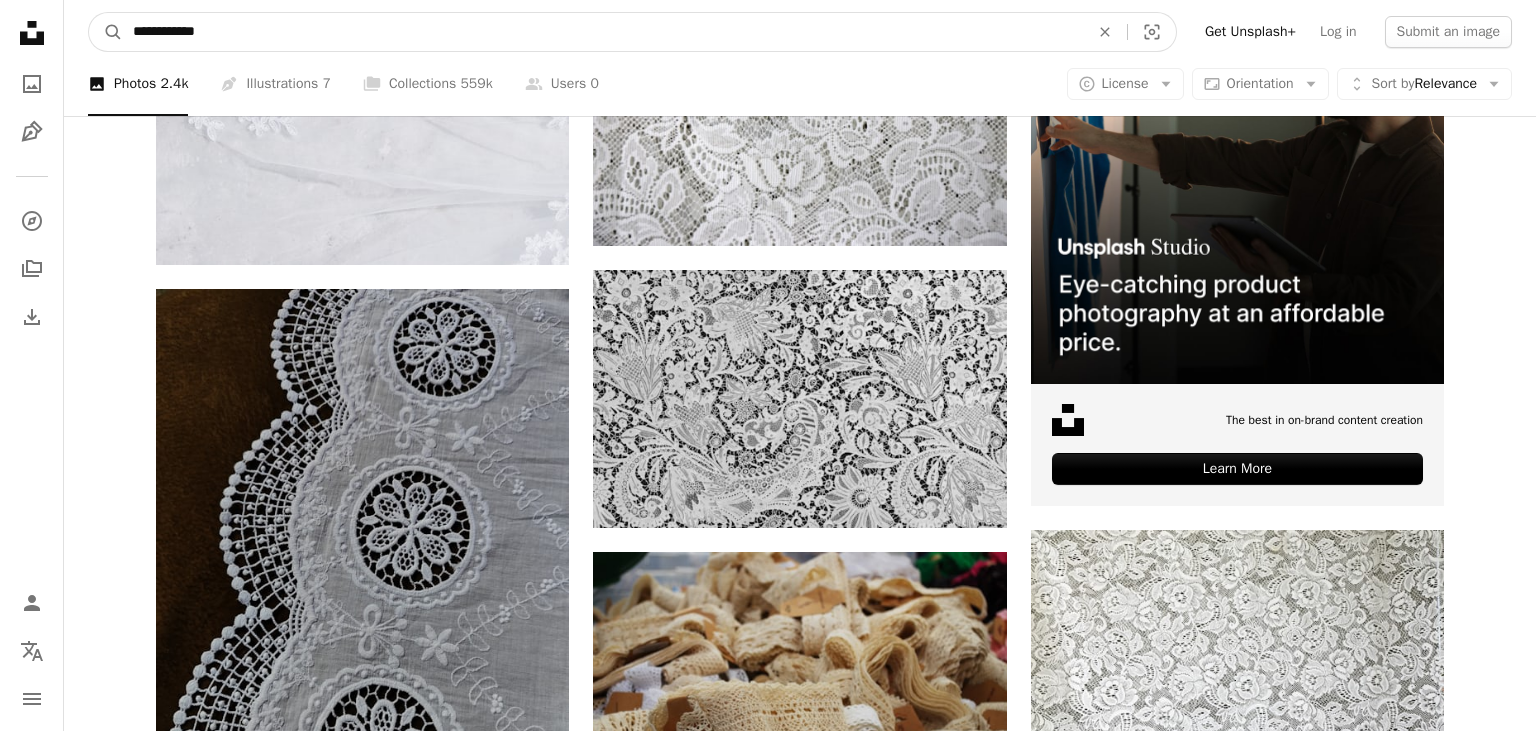 click on "**********" at bounding box center [603, 32] 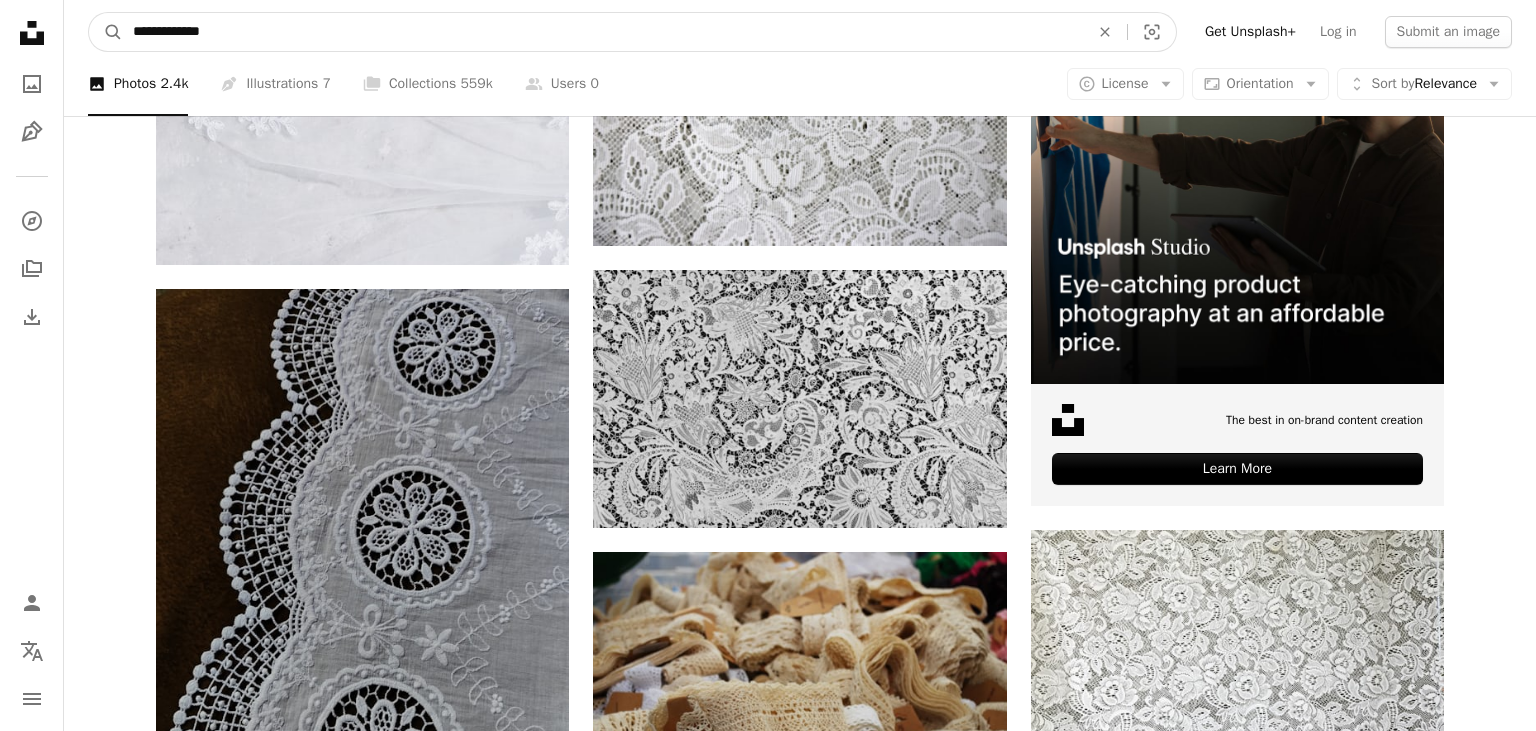 type on "**********" 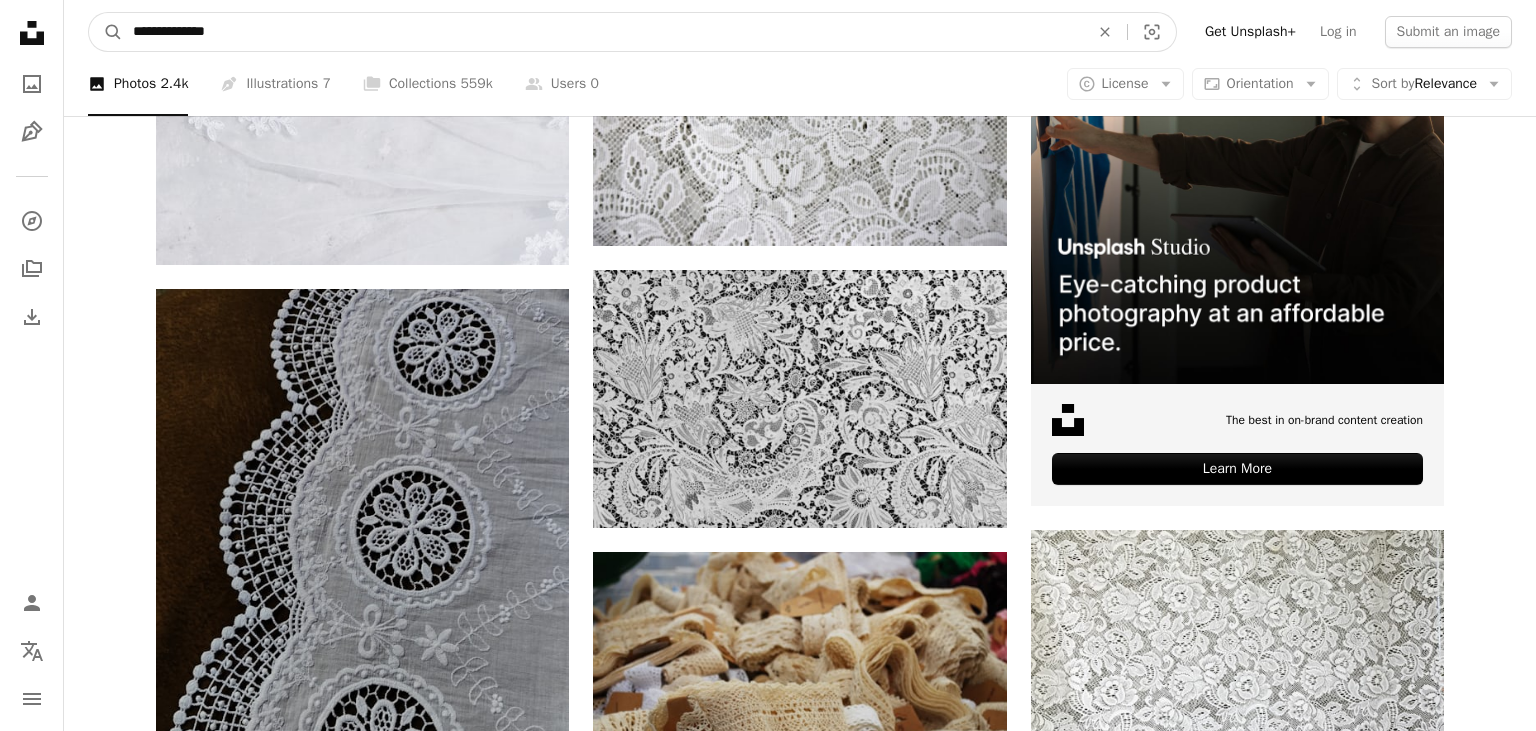 click on "A magnifying glass" at bounding box center (106, 32) 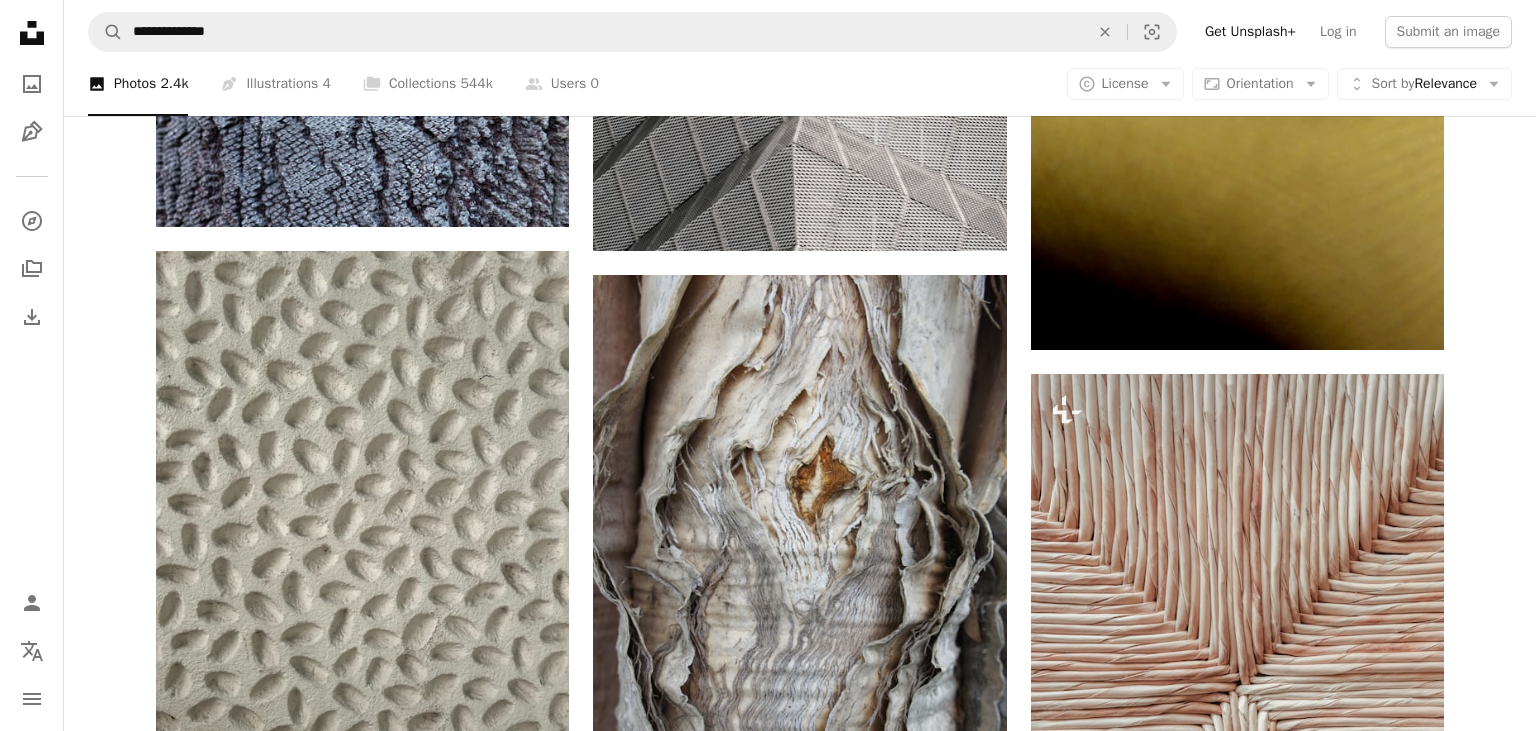 scroll, scrollTop: 3143, scrollLeft: 0, axis: vertical 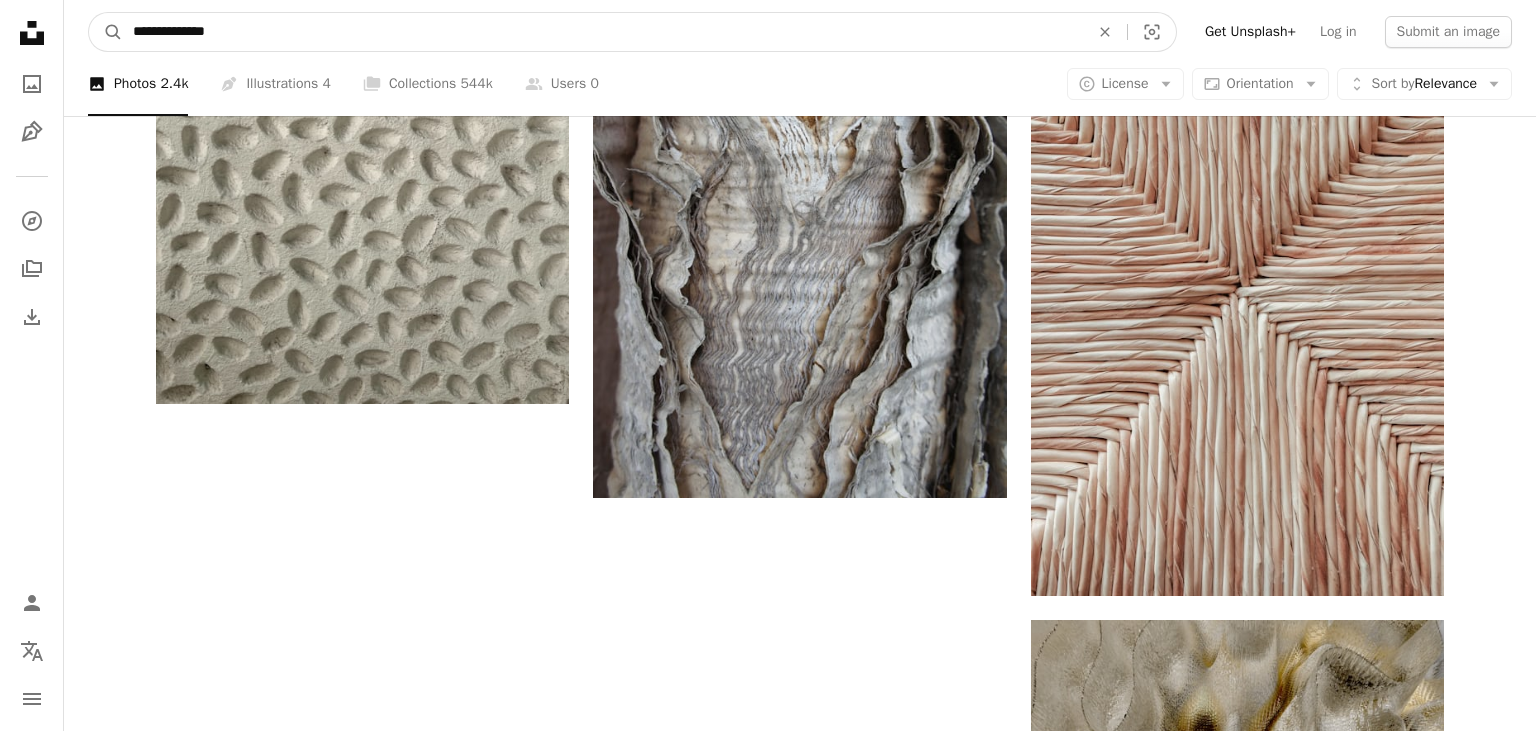 click on "**********" at bounding box center [603, 32] 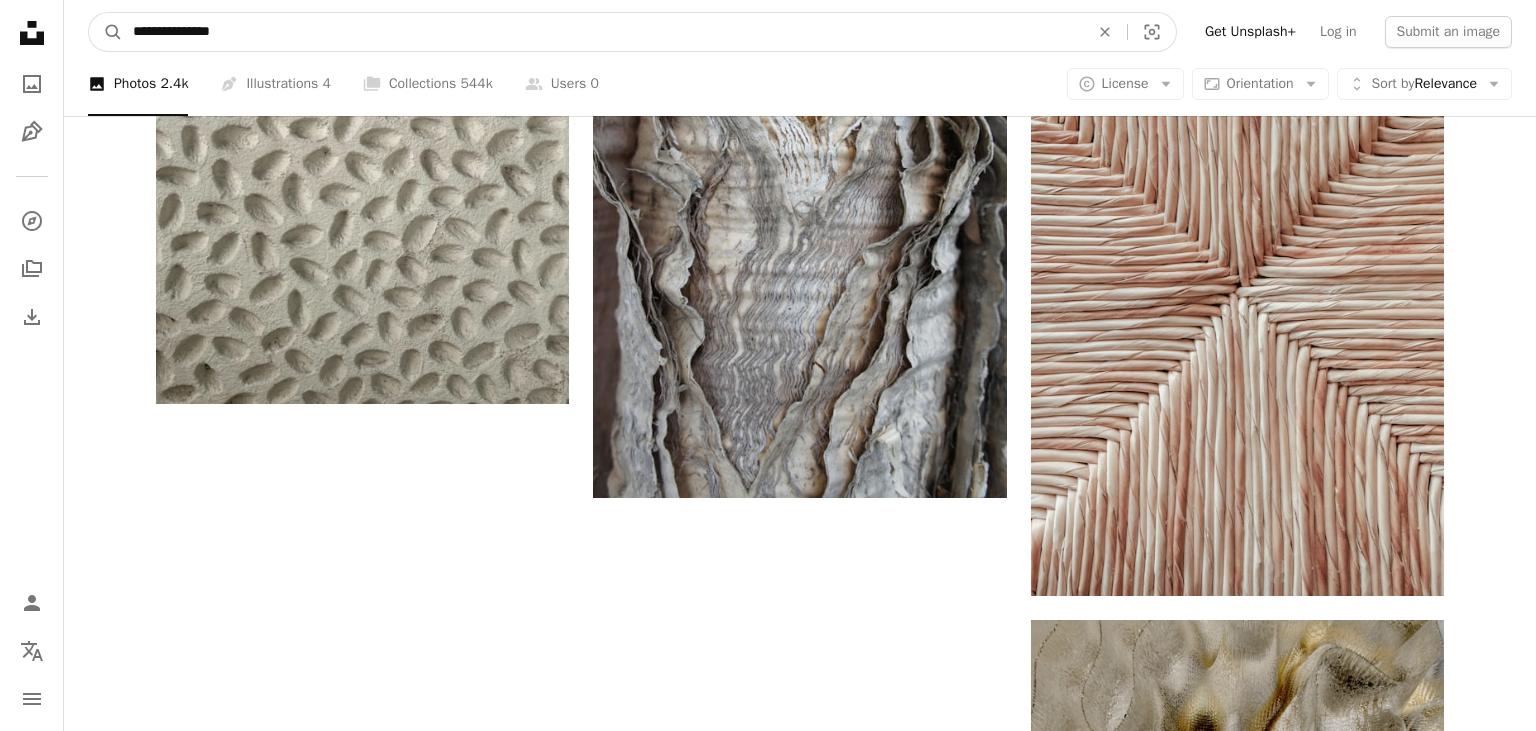 click on "A magnifying glass" at bounding box center [106, 32] 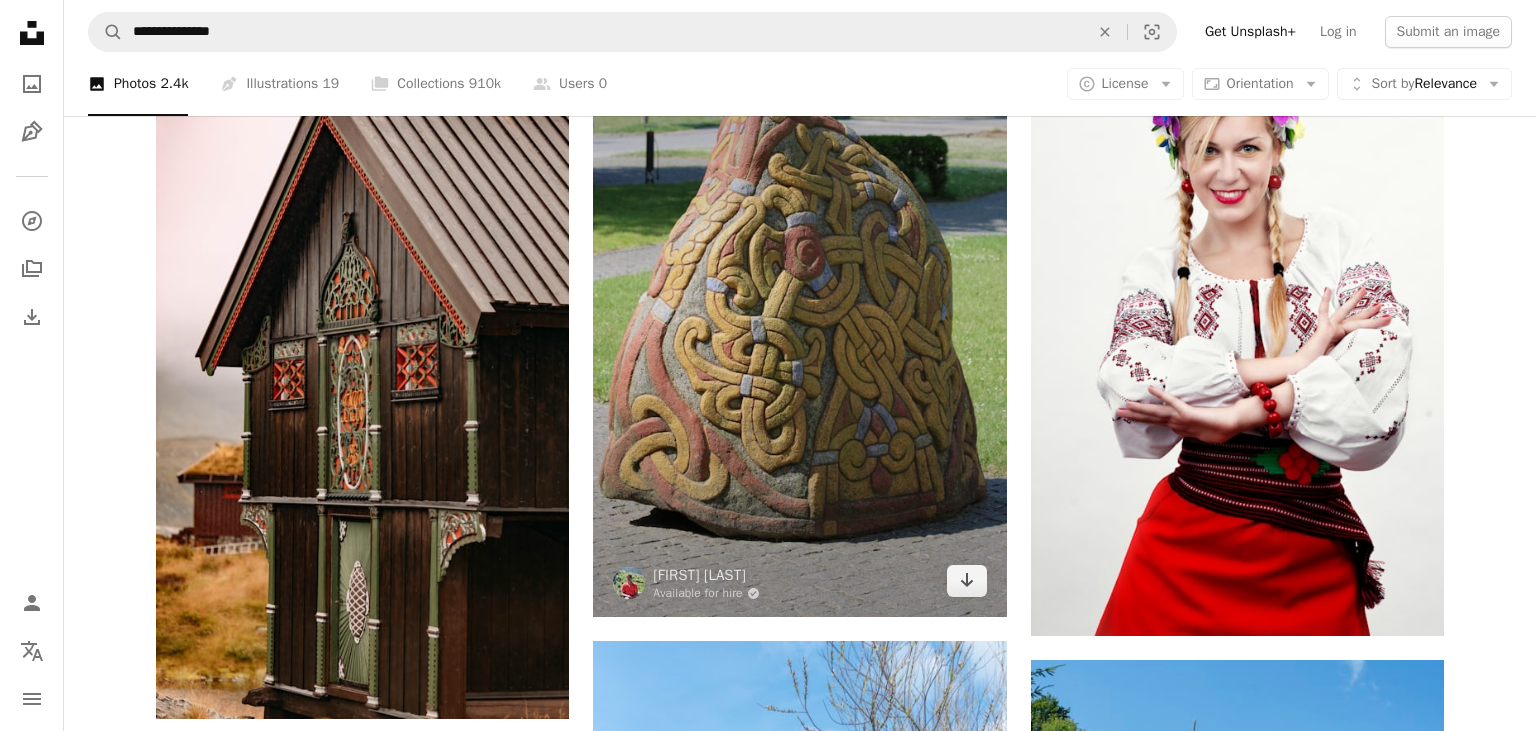 scroll, scrollTop: 2217, scrollLeft: 0, axis: vertical 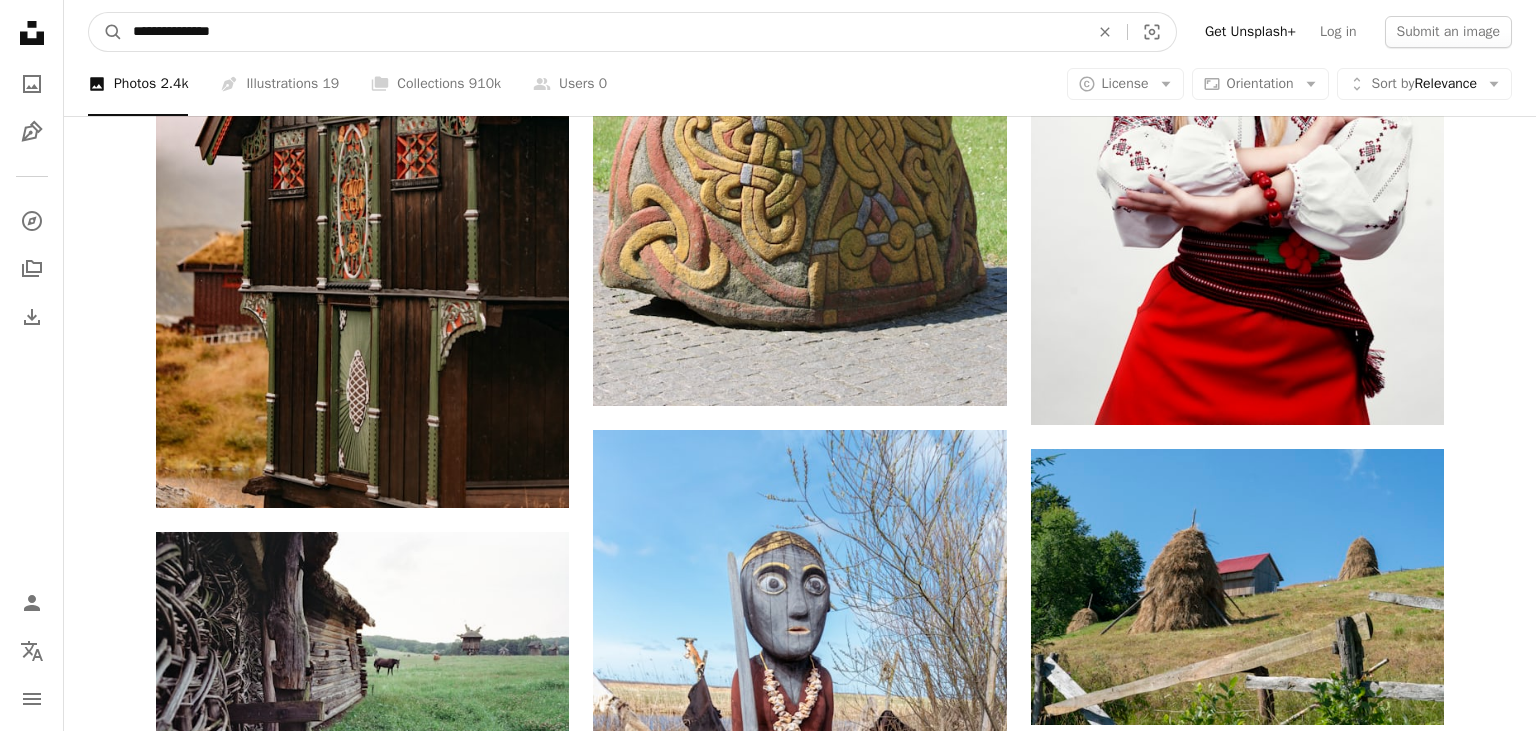 drag, startPoint x: 337, startPoint y: 41, endPoint x: 323, endPoint y: 41, distance: 14 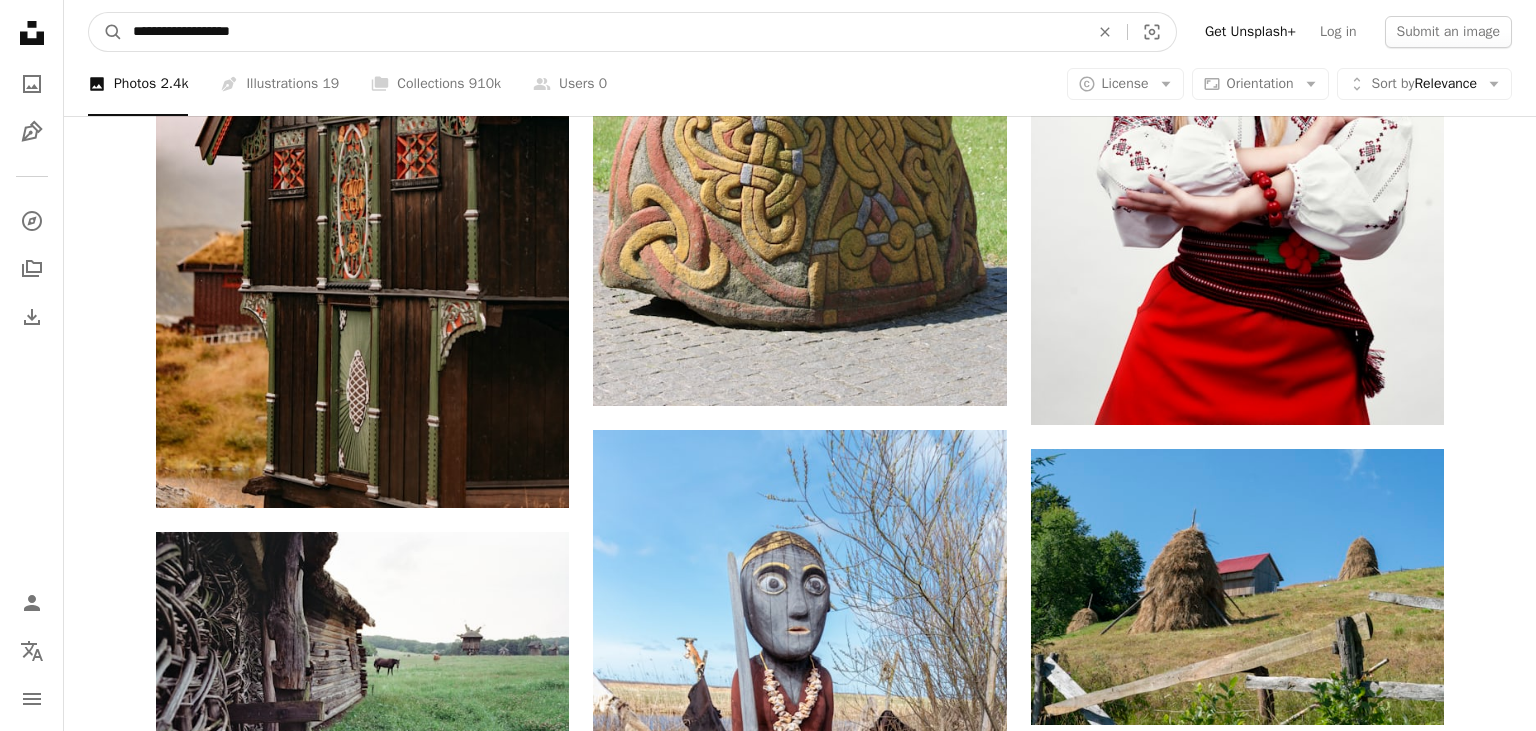 type on "**********" 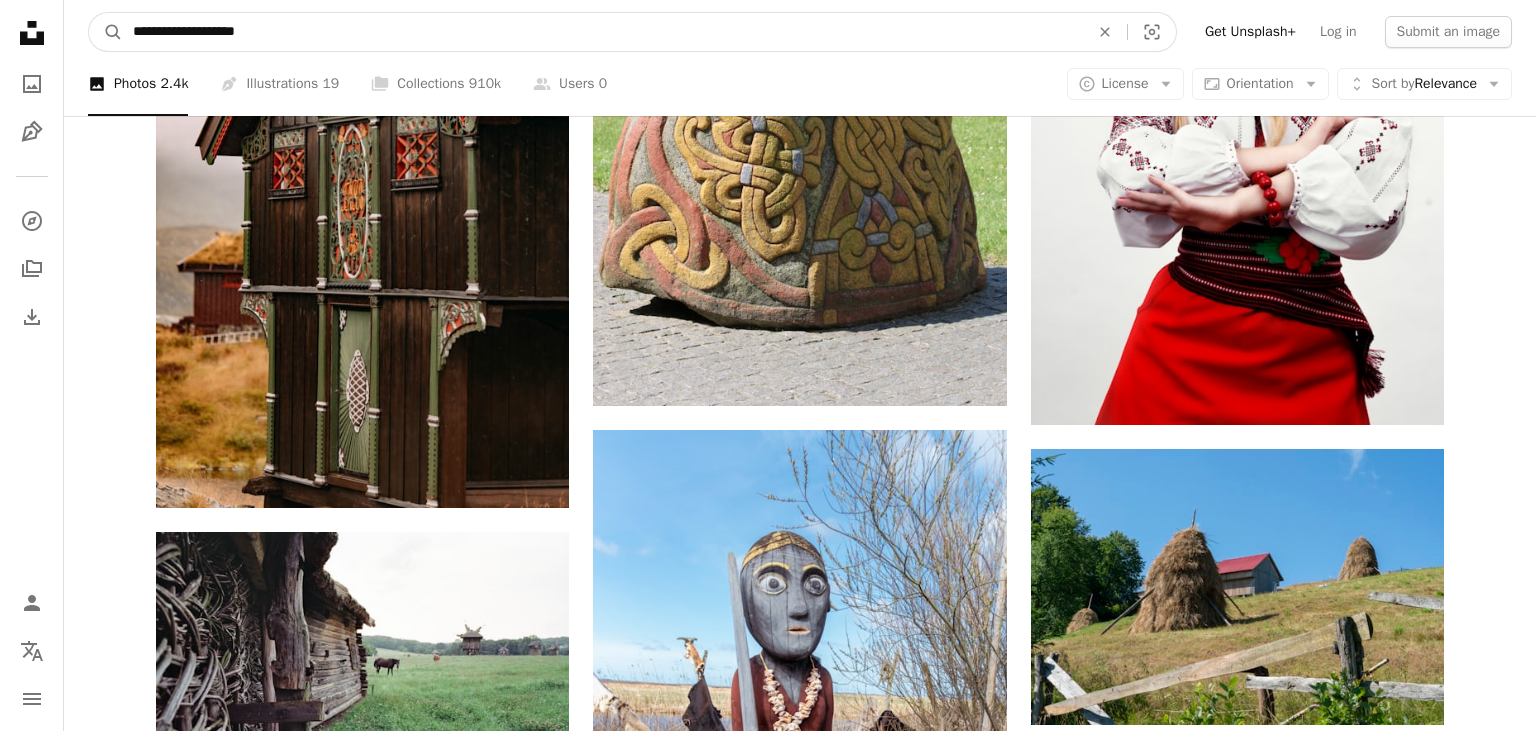 click on "A magnifying glass" at bounding box center [106, 32] 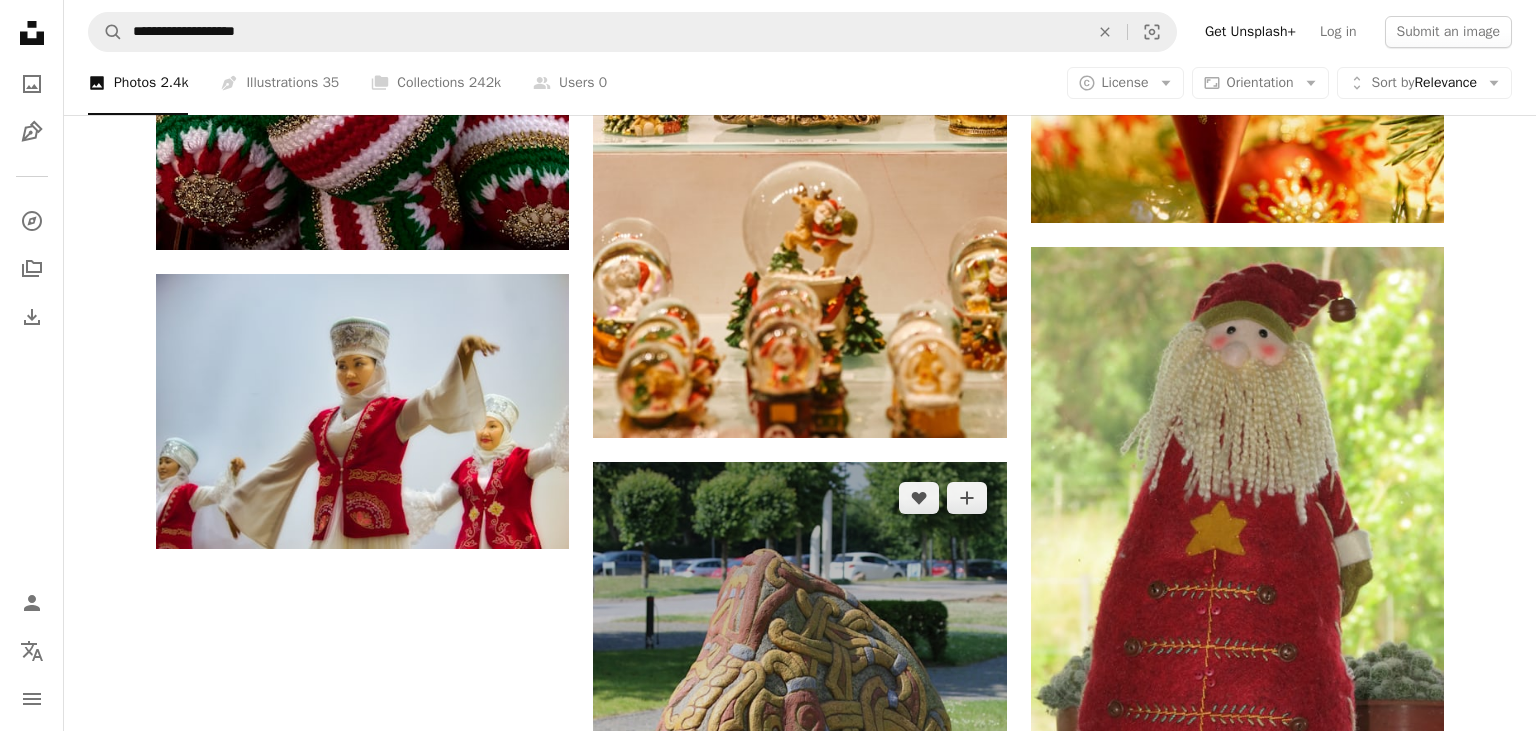 scroll, scrollTop: 3062, scrollLeft: 0, axis: vertical 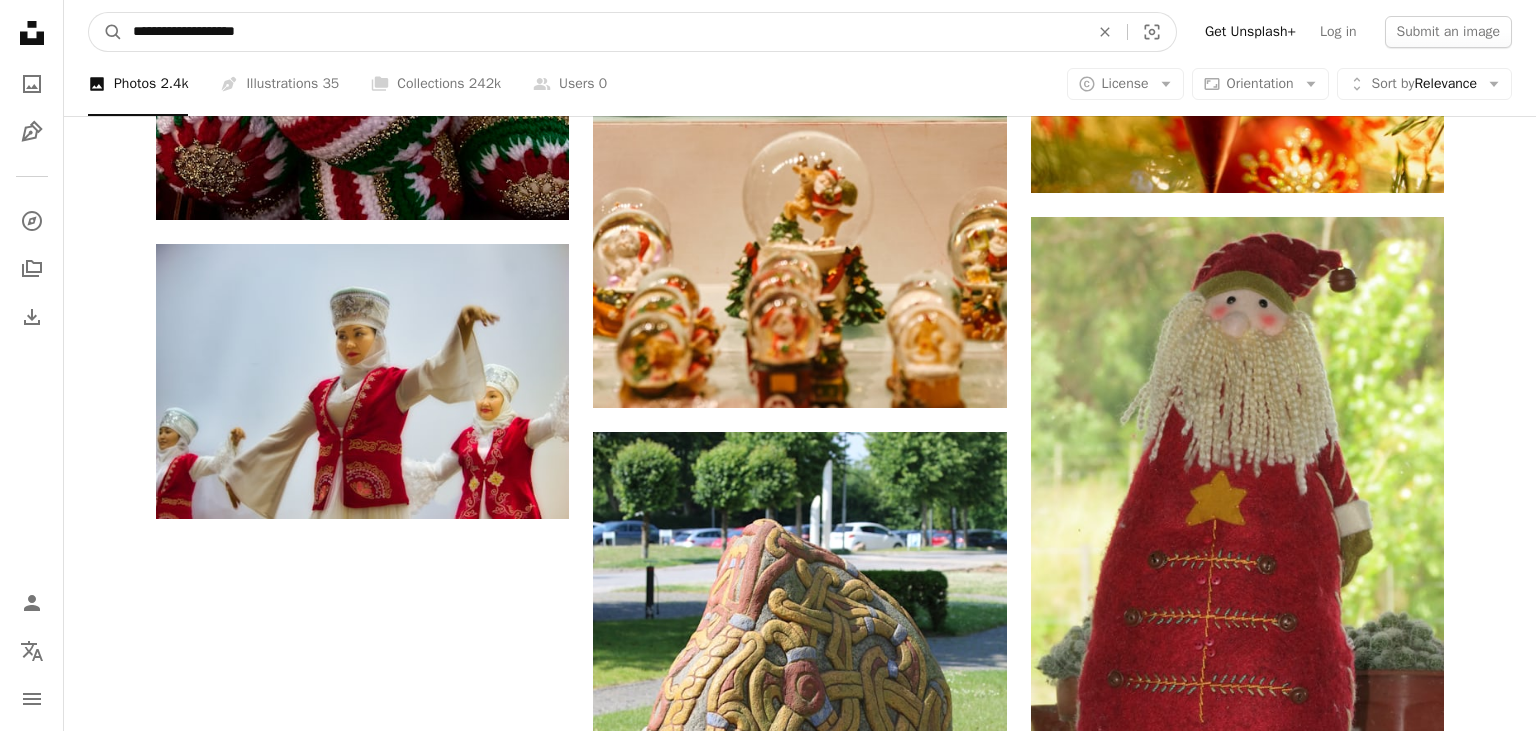click on "**********" at bounding box center [603, 32] 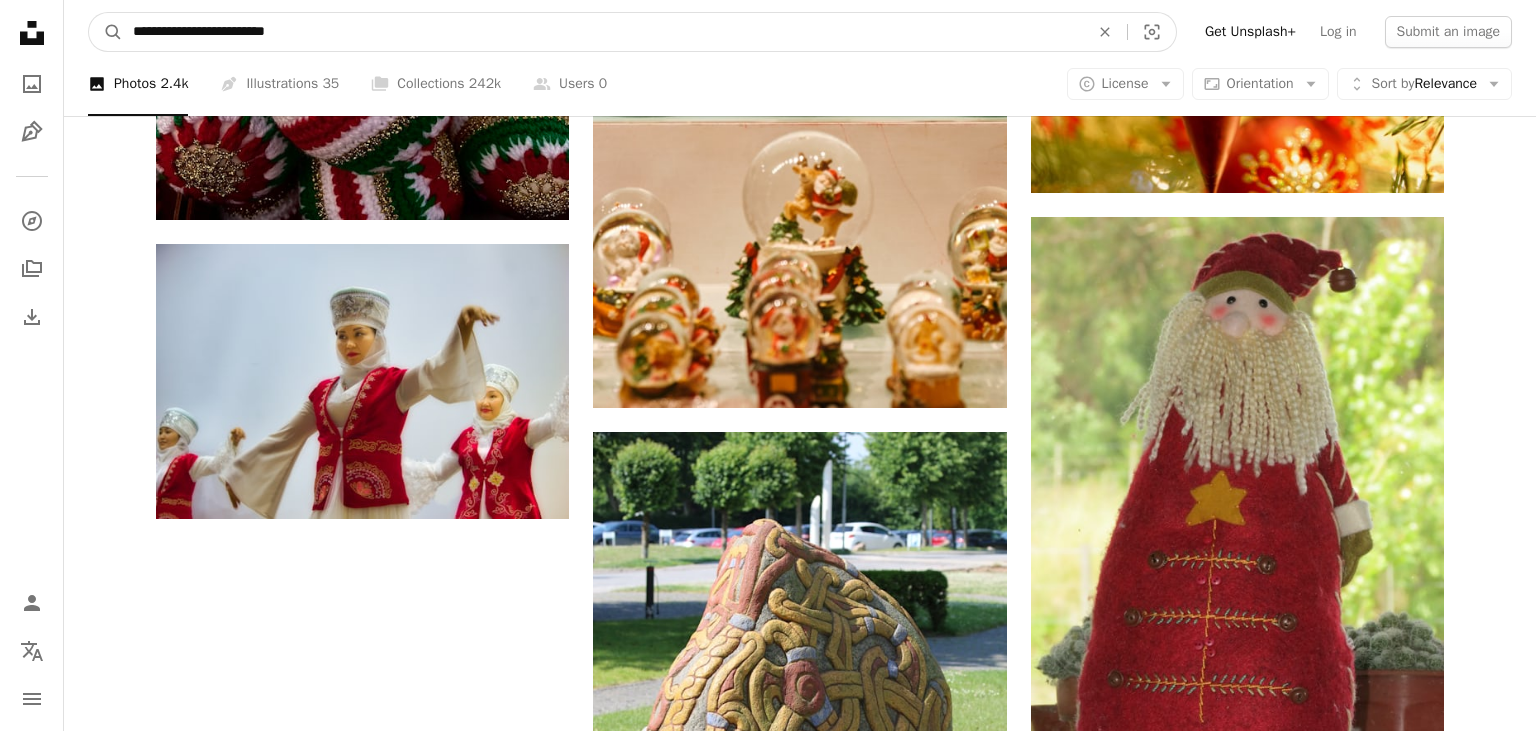 type on "**********" 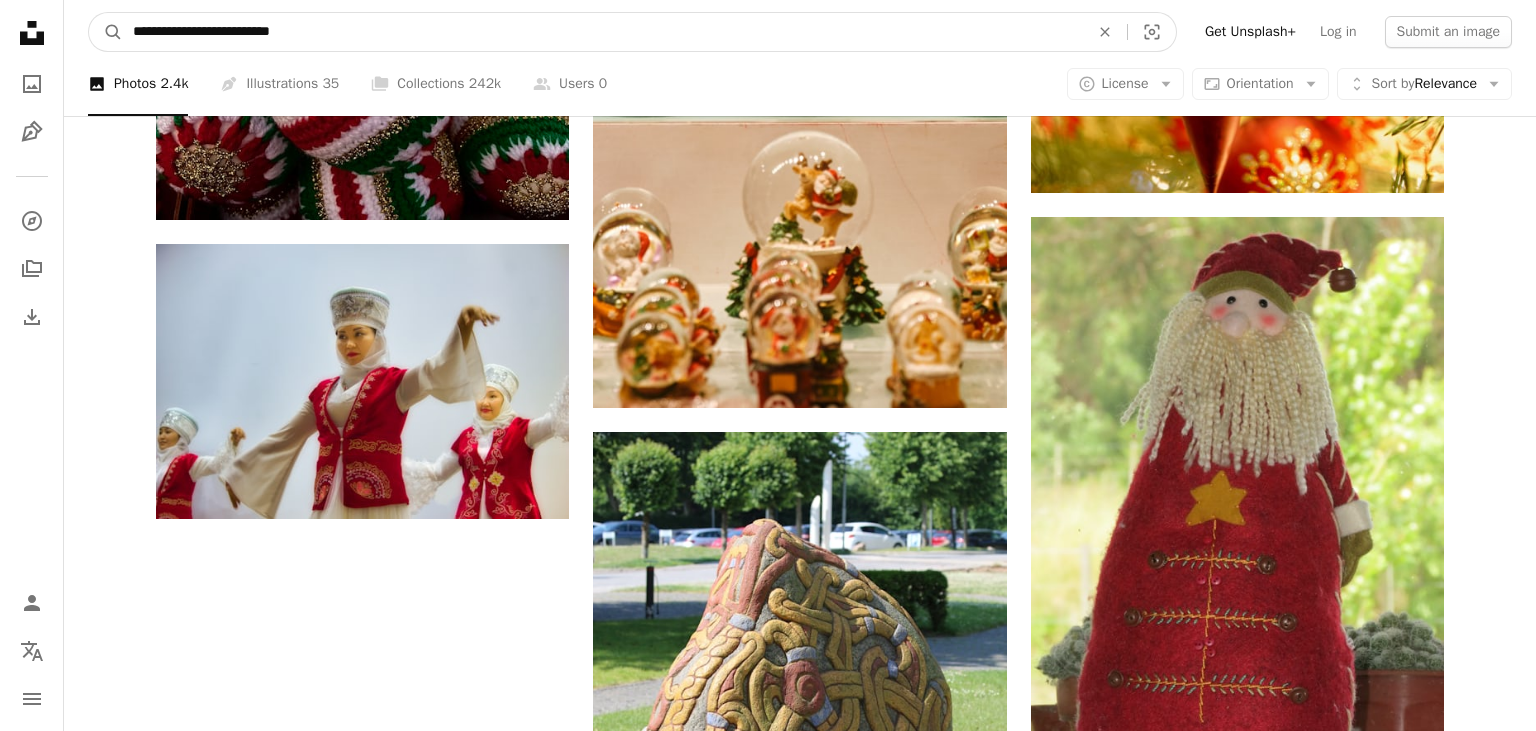 click on "A magnifying glass" at bounding box center (106, 32) 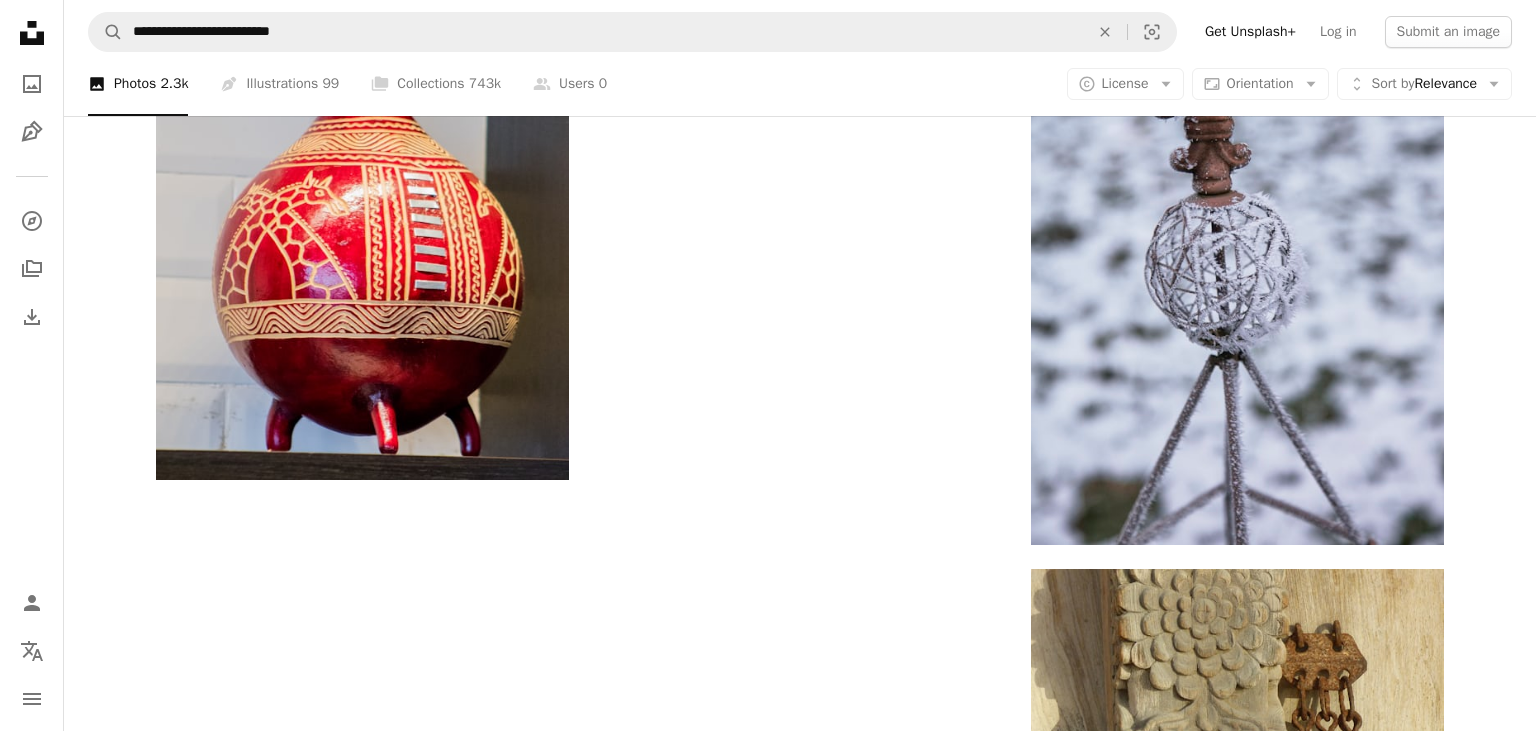 scroll, scrollTop: 3520, scrollLeft: 0, axis: vertical 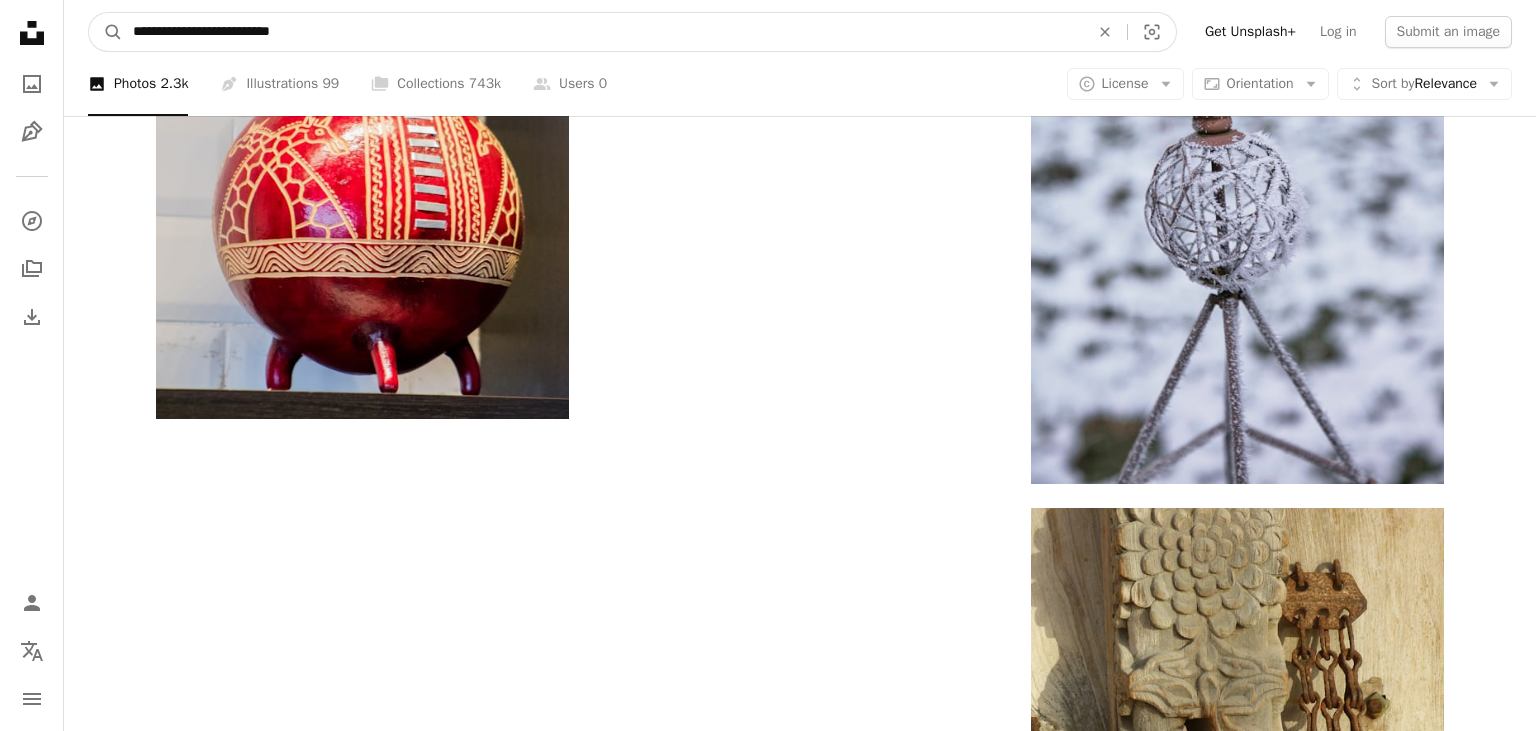 click on "**********" at bounding box center [603, 32] 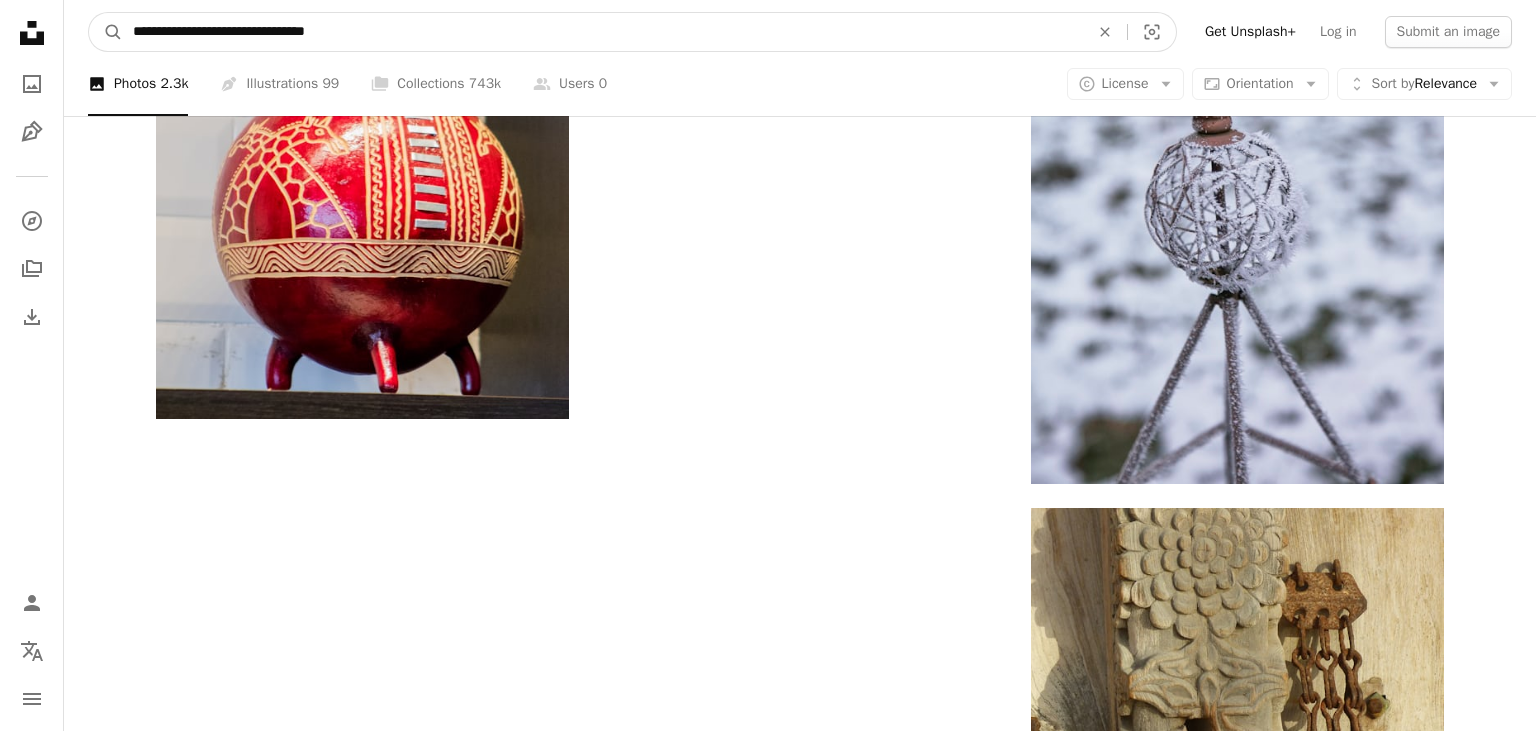 type on "**********" 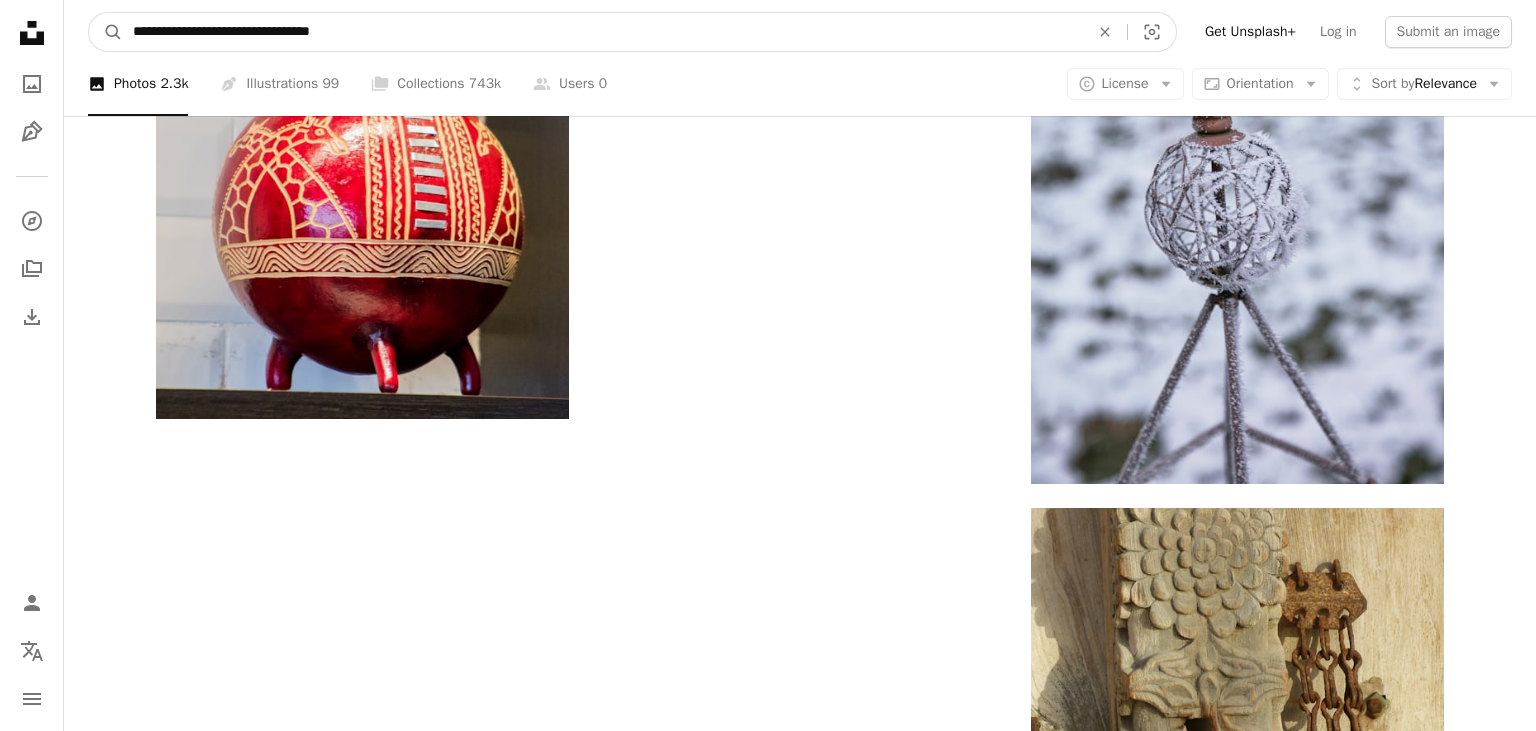 click on "A magnifying glass" at bounding box center [106, 32] 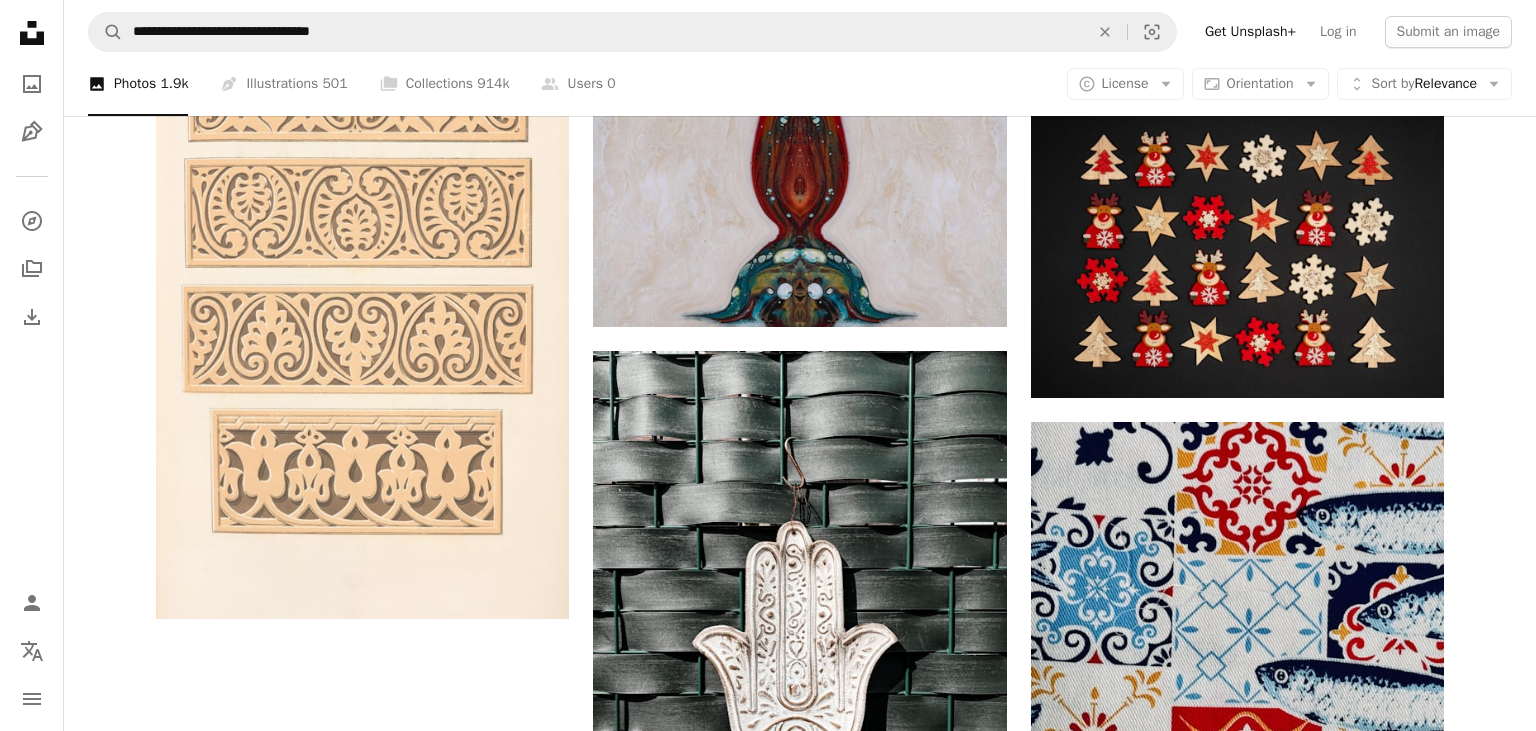 scroll, scrollTop: 3677, scrollLeft: 0, axis: vertical 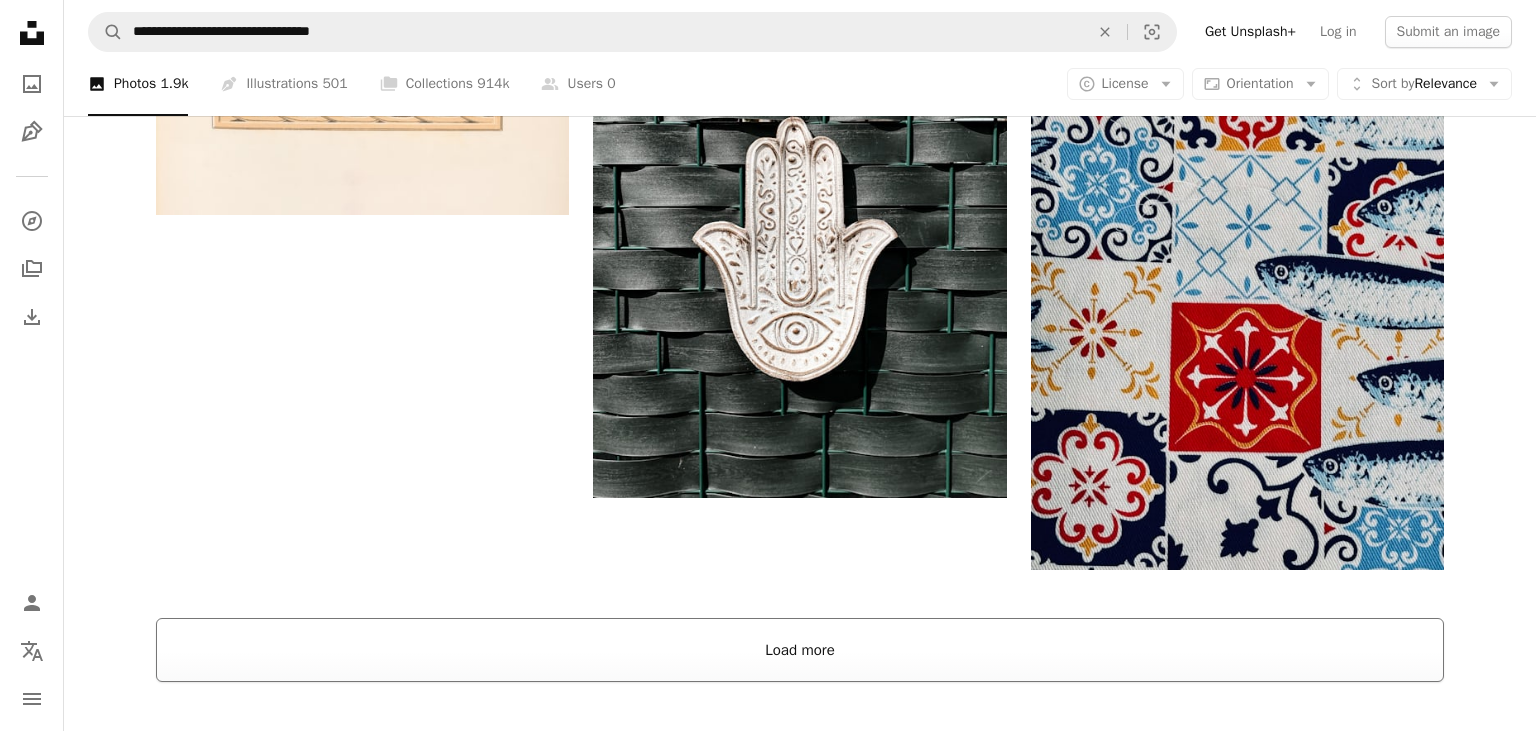 click on "Load more" at bounding box center [800, 650] 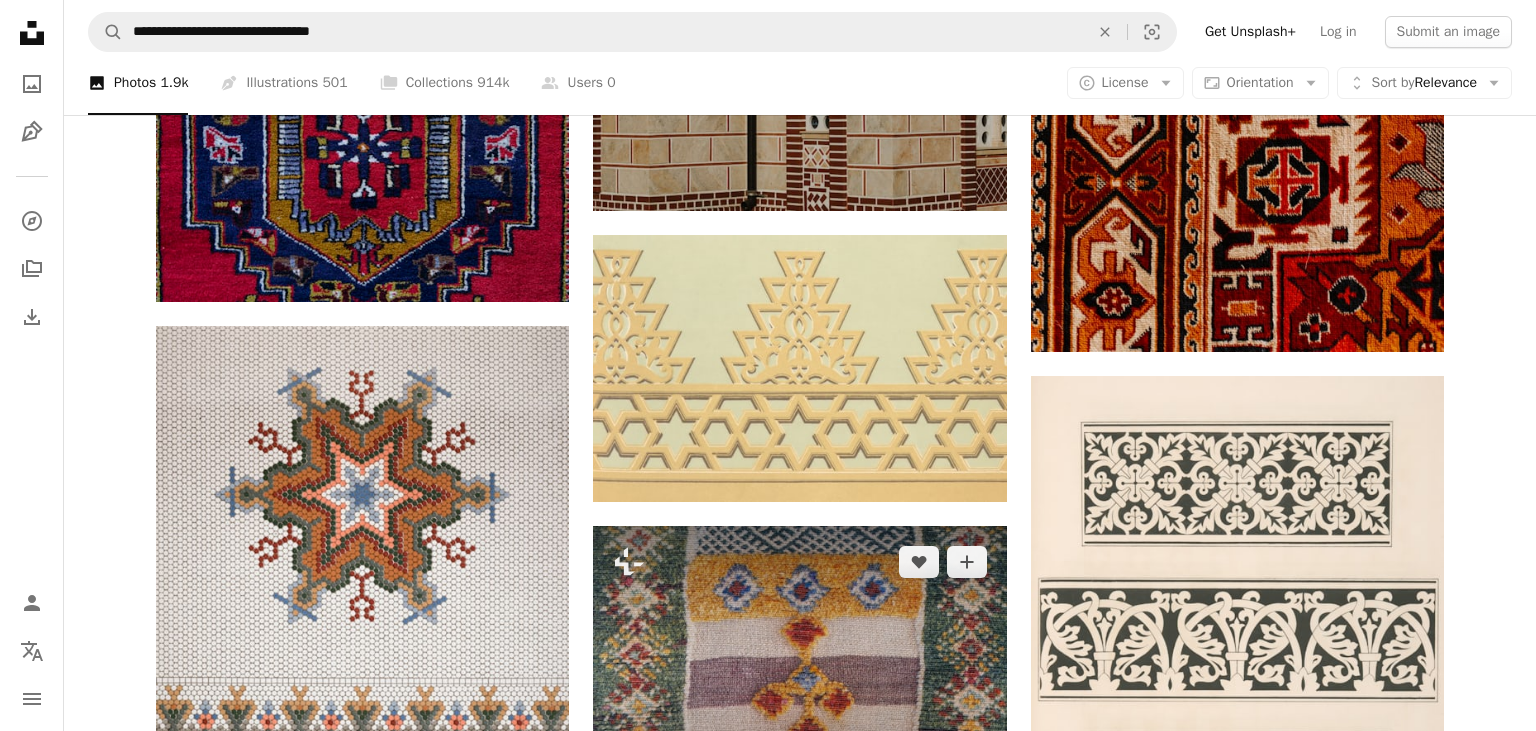 scroll, scrollTop: 4733, scrollLeft: 0, axis: vertical 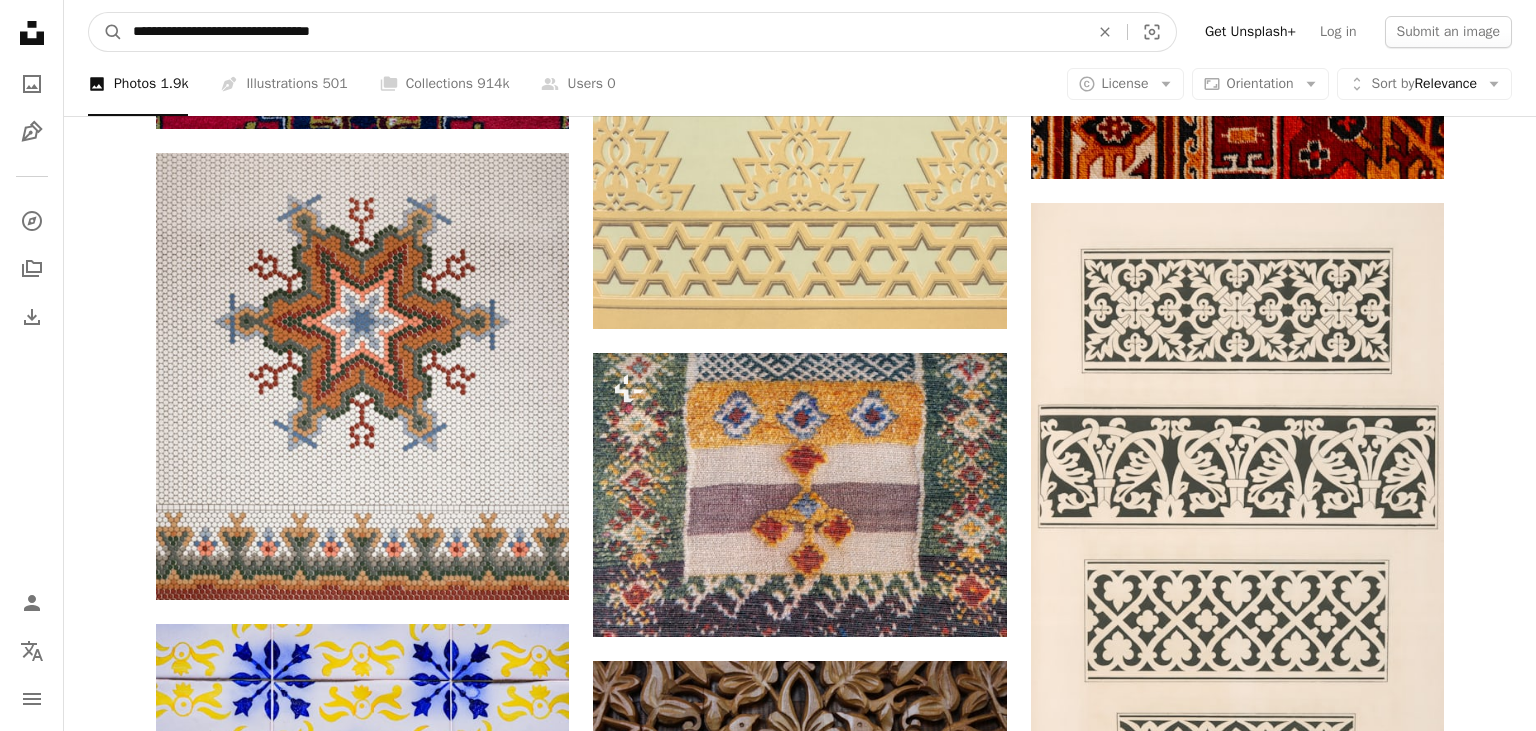 click on "**********" at bounding box center (603, 32) 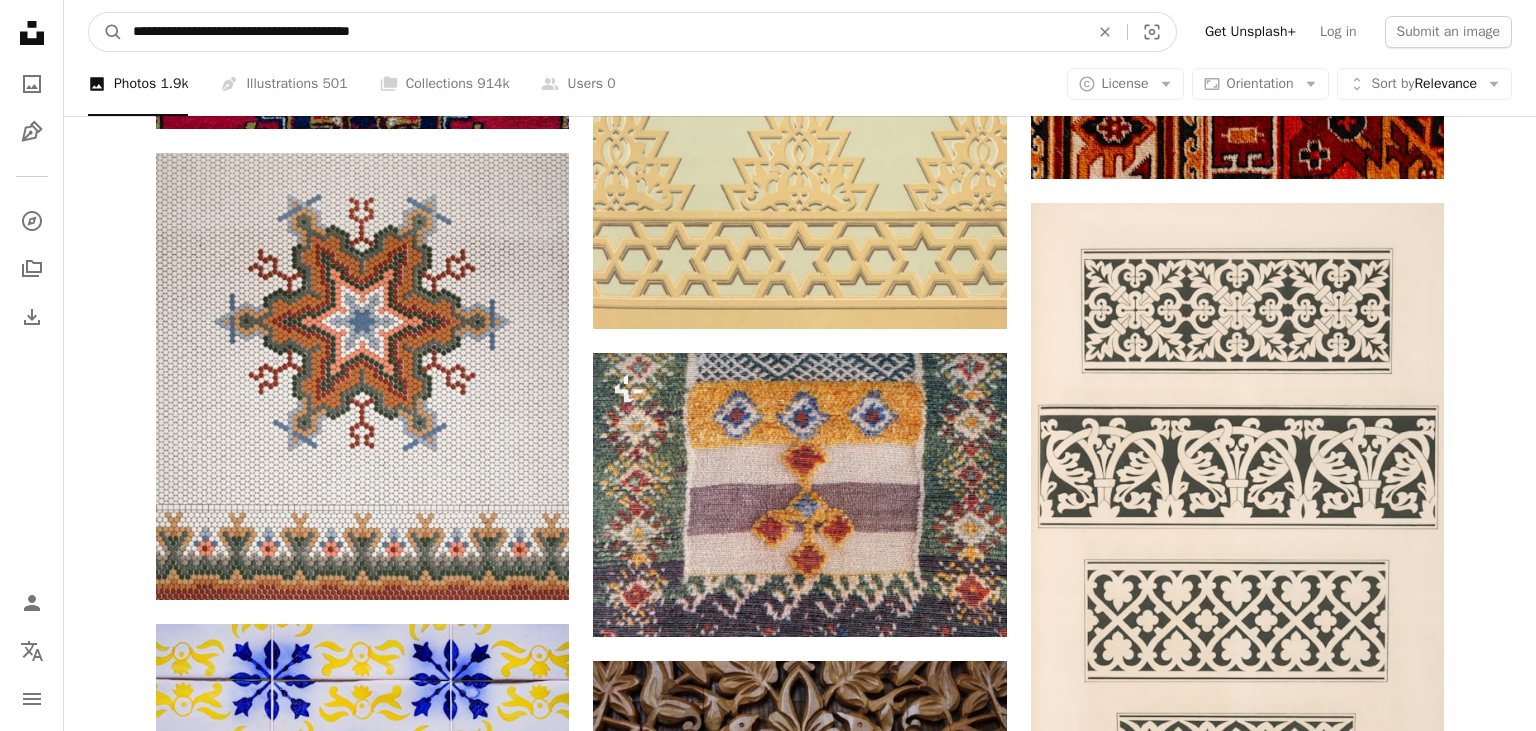 type on "**********" 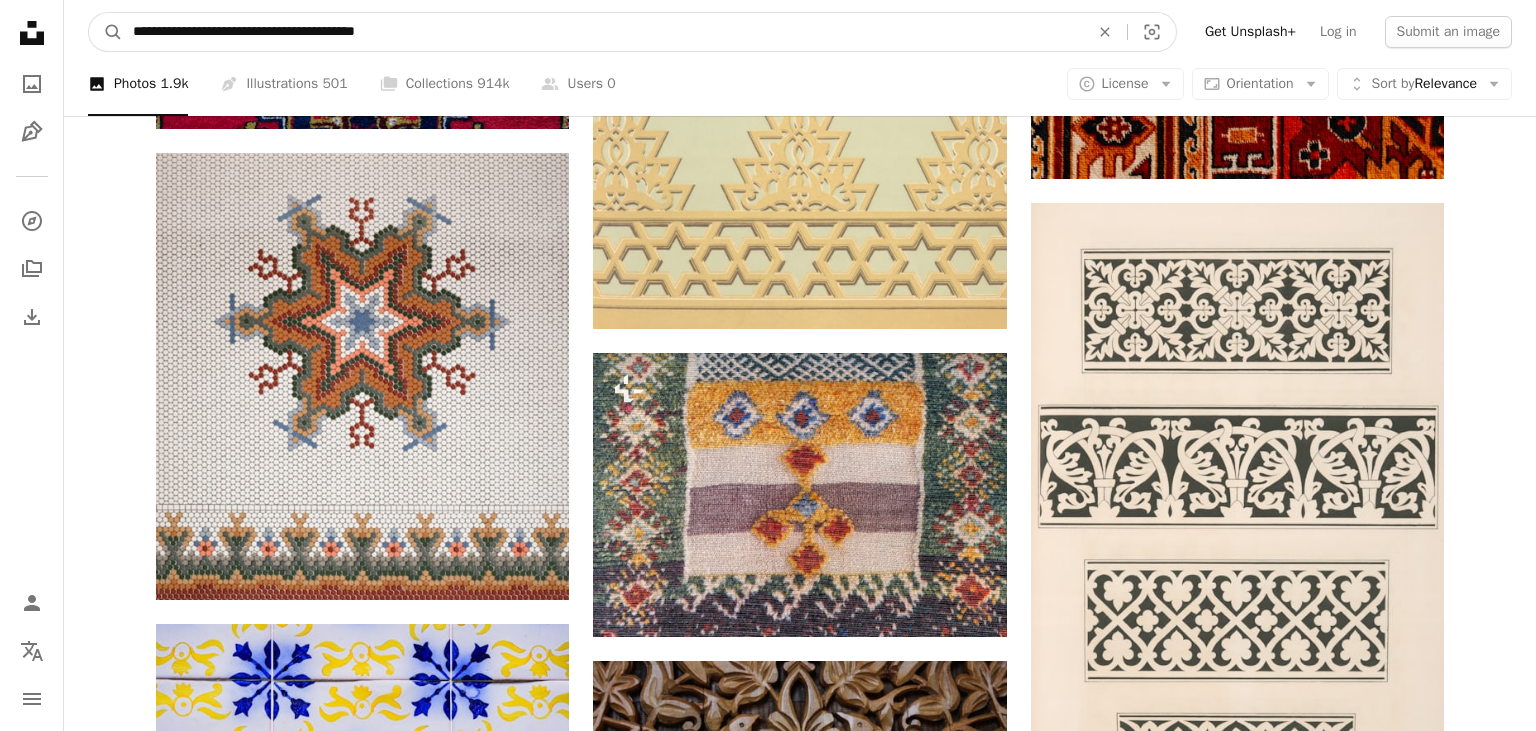 click on "A magnifying glass" at bounding box center [106, 32] 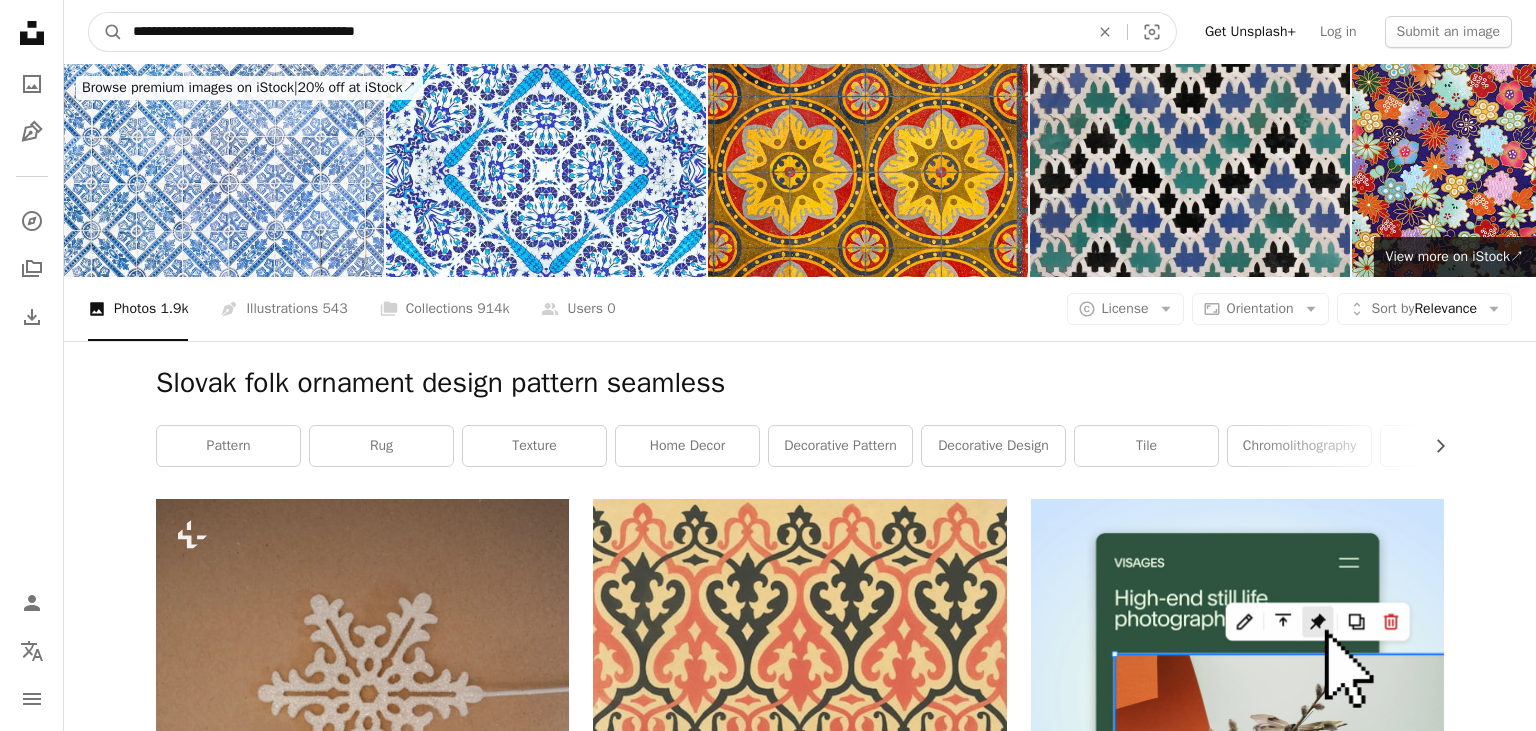 click on "**********" at bounding box center (603, 32) 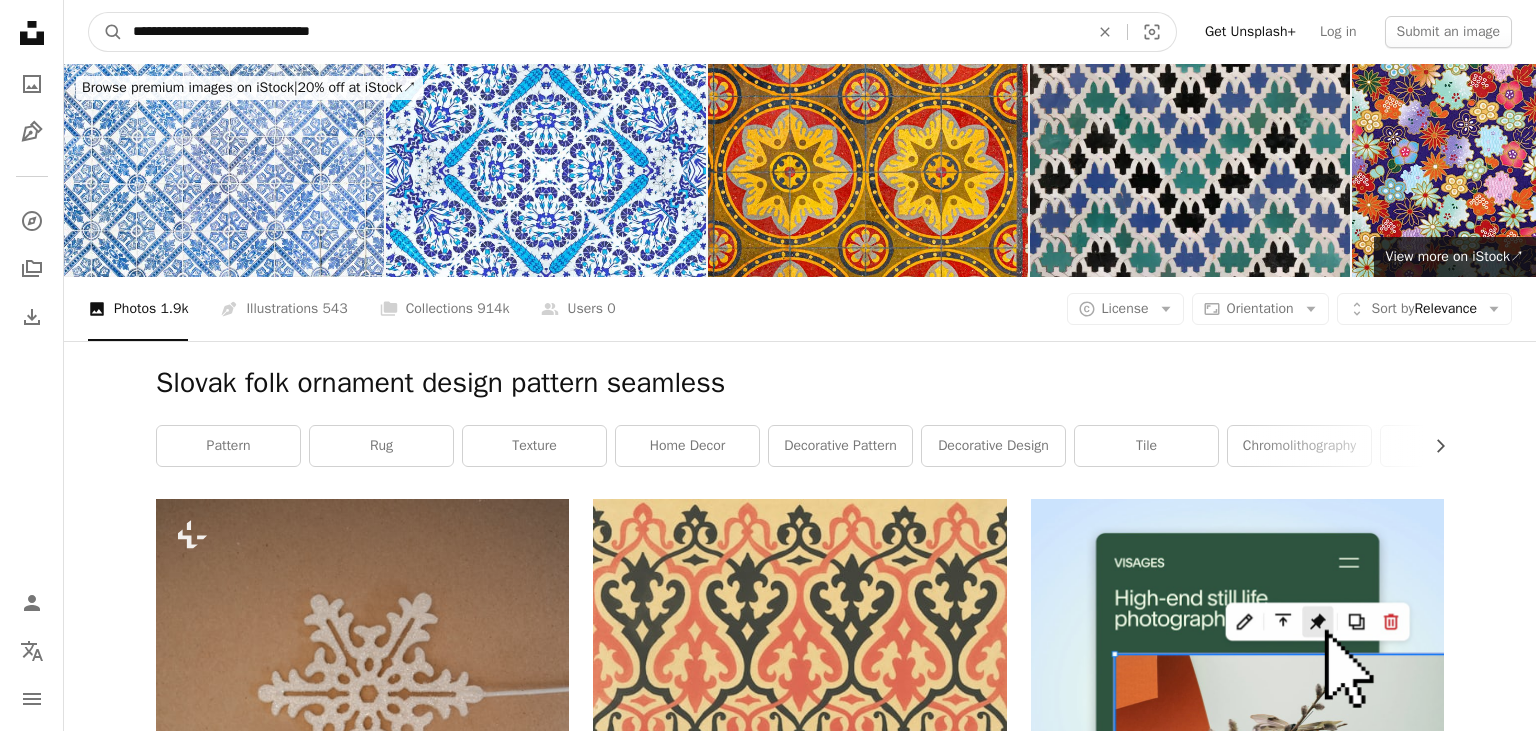 click on "A magnifying glass" at bounding box center (106, 32) 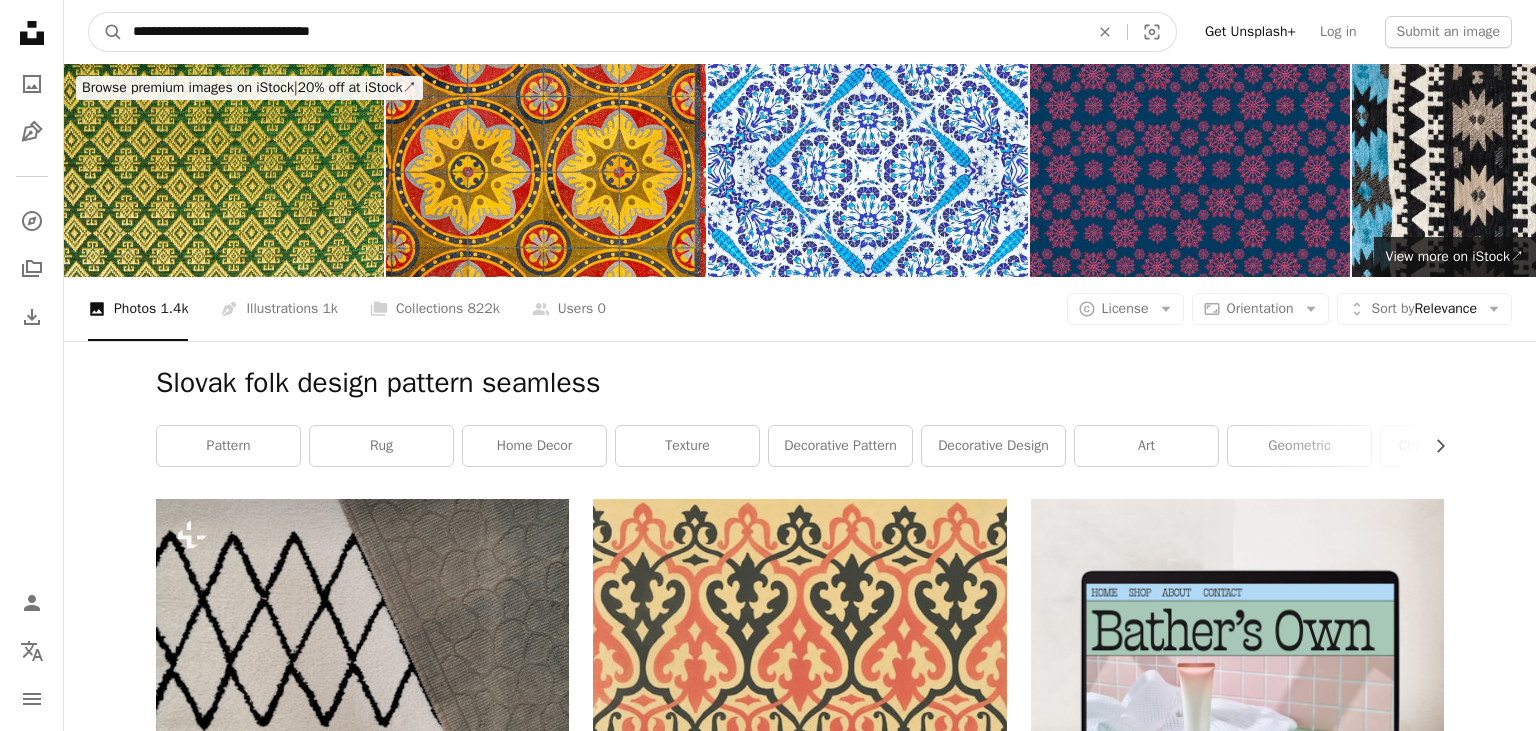 click on "**********" at bounding box center [603, 32] 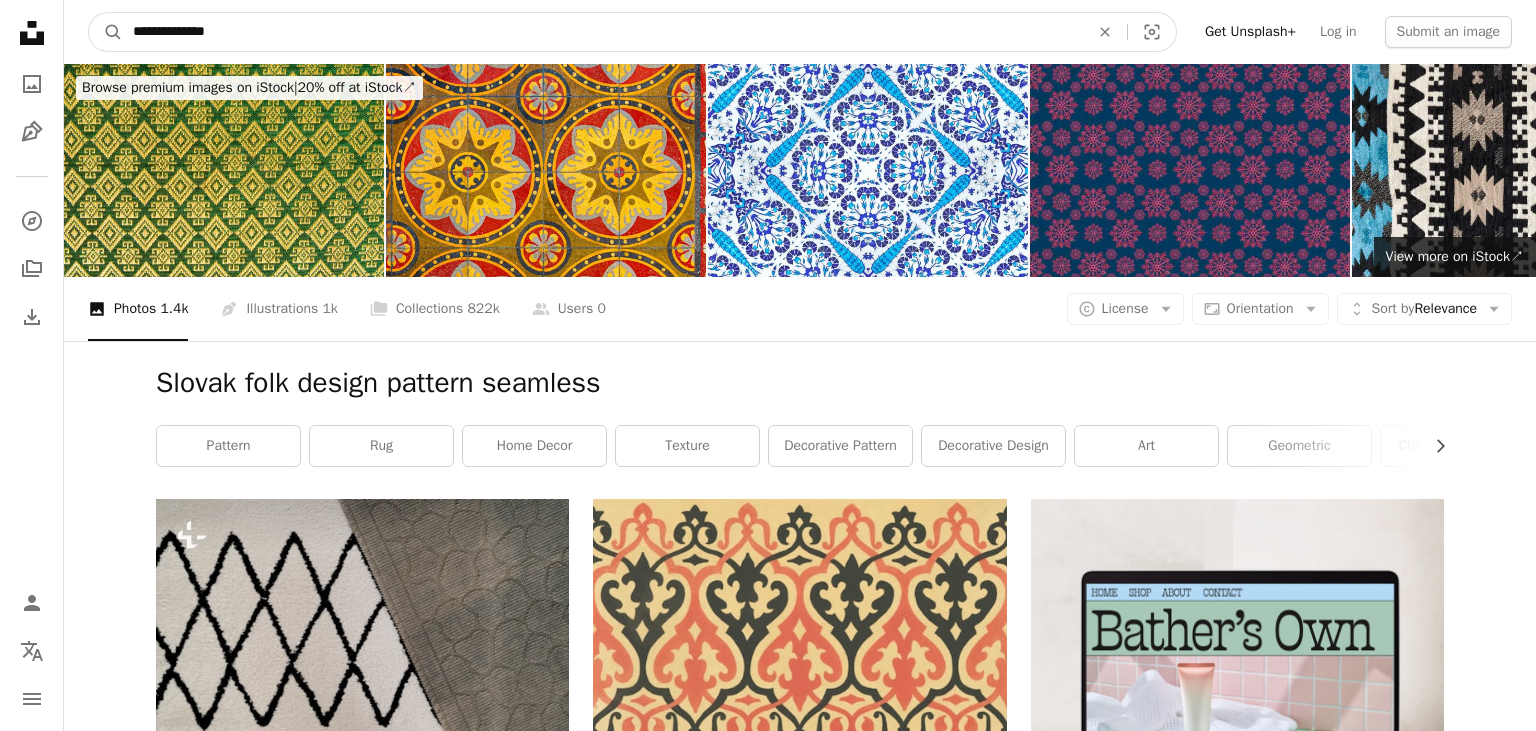 type on "**********" 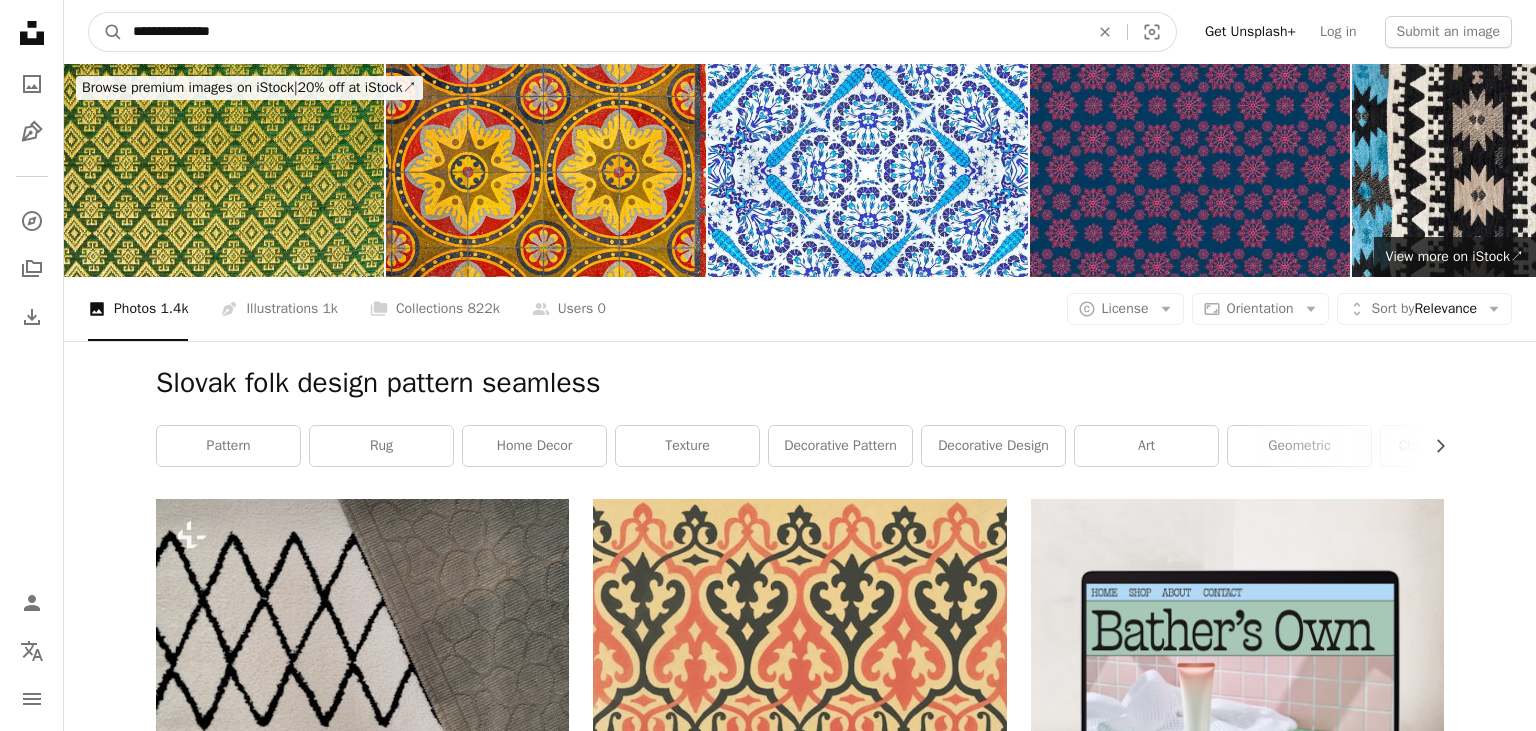 click on "A magnifying glass" at bounding box center [106, 32] 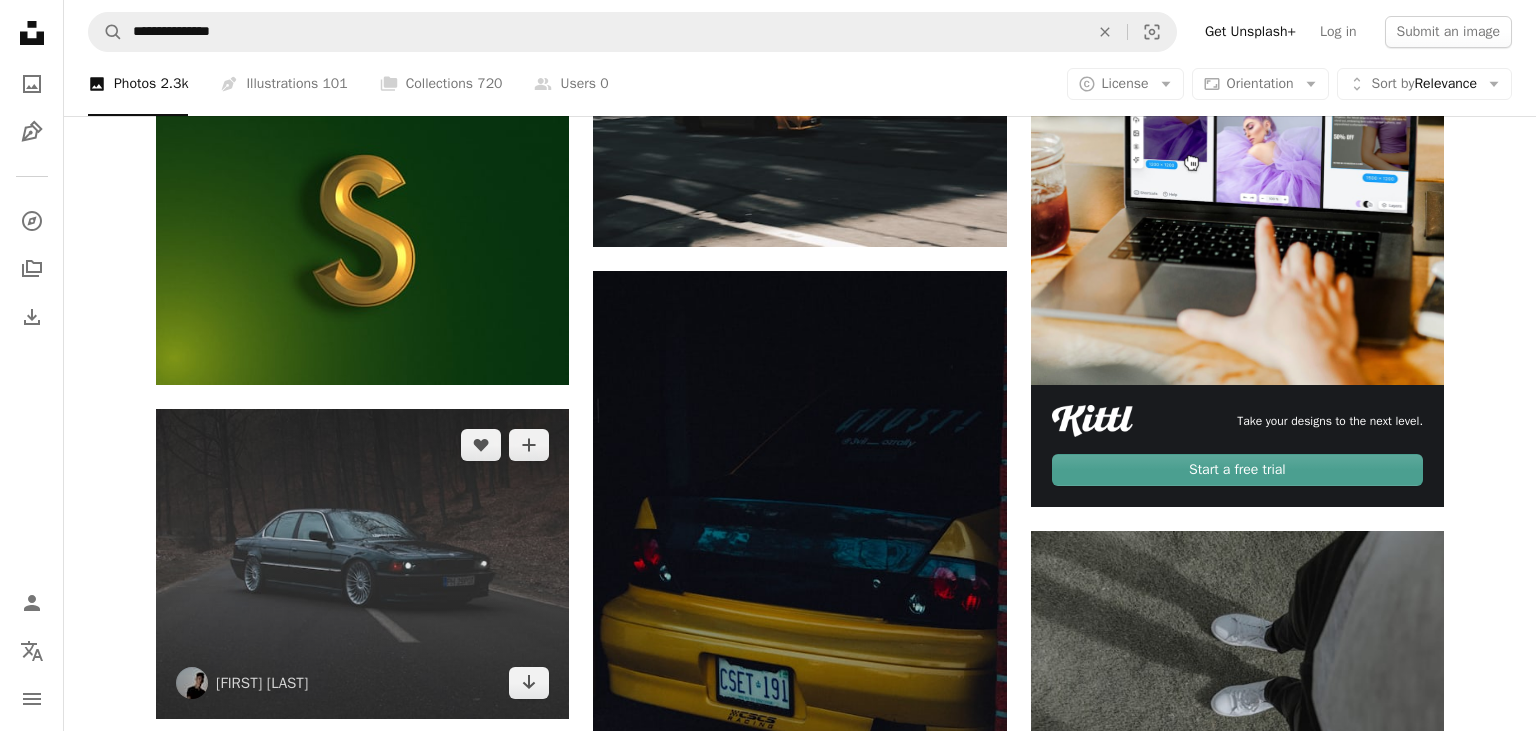 scroll, scrollTop: 739, scrollLeft: 0, axis: vertical 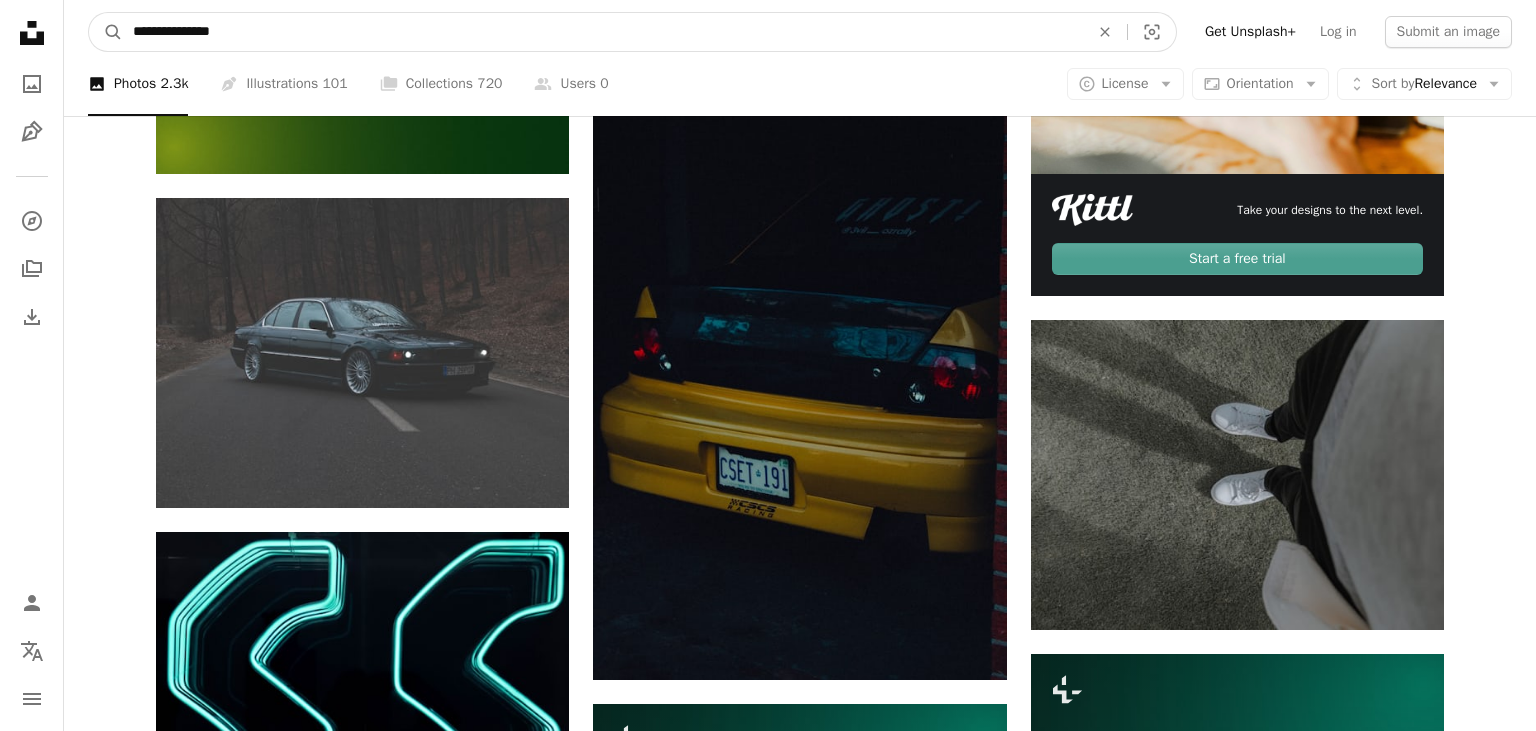 drag, startPoint x: 161, startPoint y: 27, endPoint x: 153, endPoint y: 34, distance: 10.630146 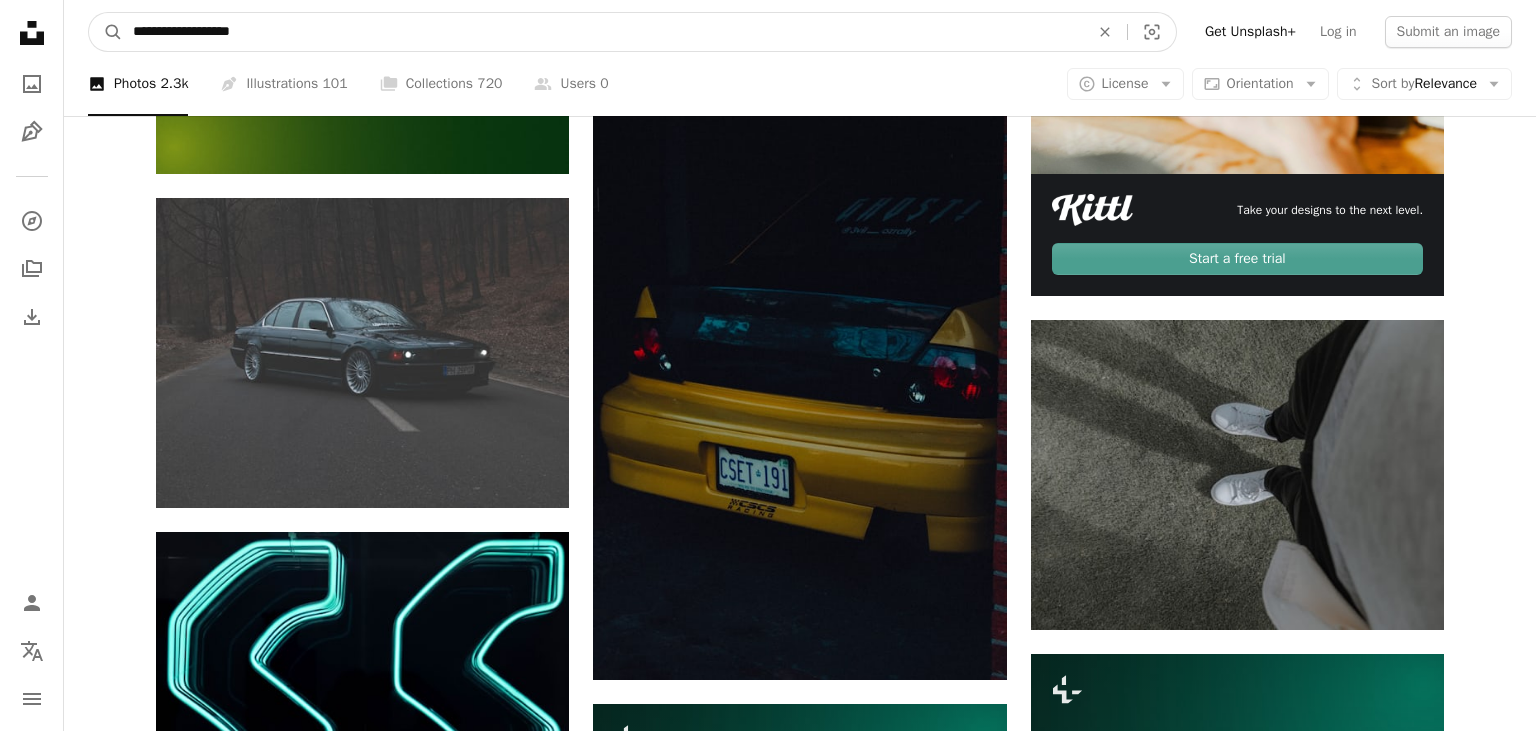 type on "**********" 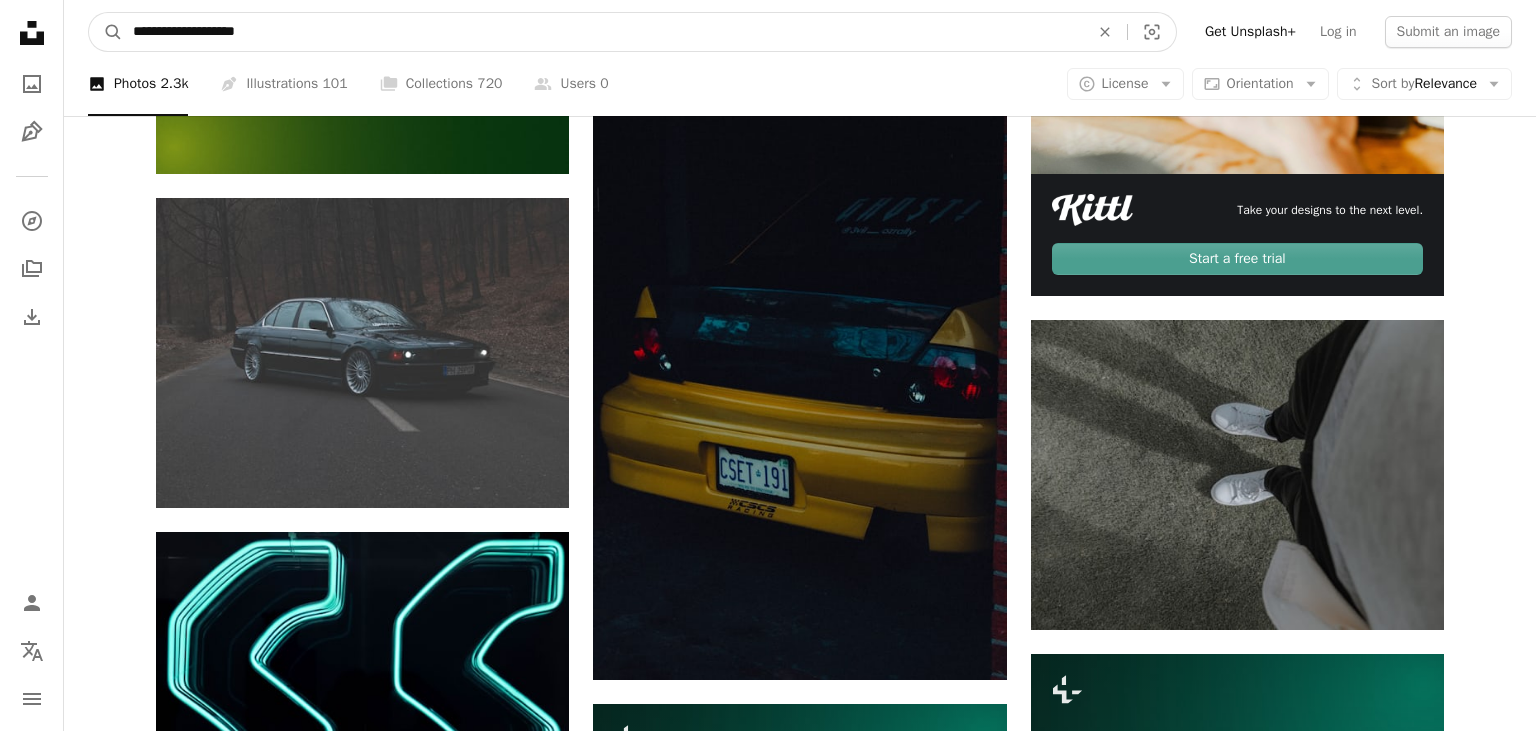 click on "A magnifying glass" at bounding box center (106, 32) 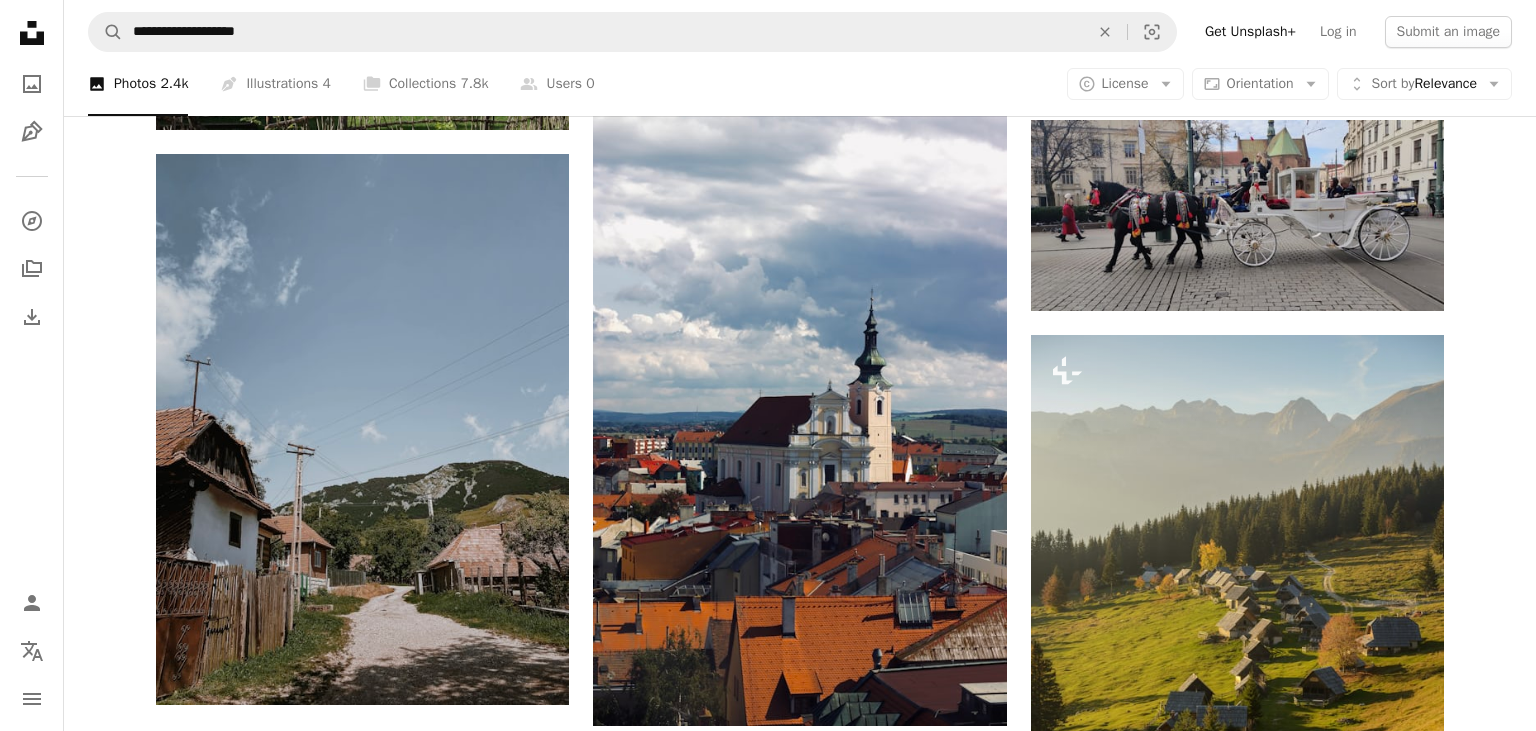 scroll, scrollTop: 3079, scrollLeft: 0, axis: vertical 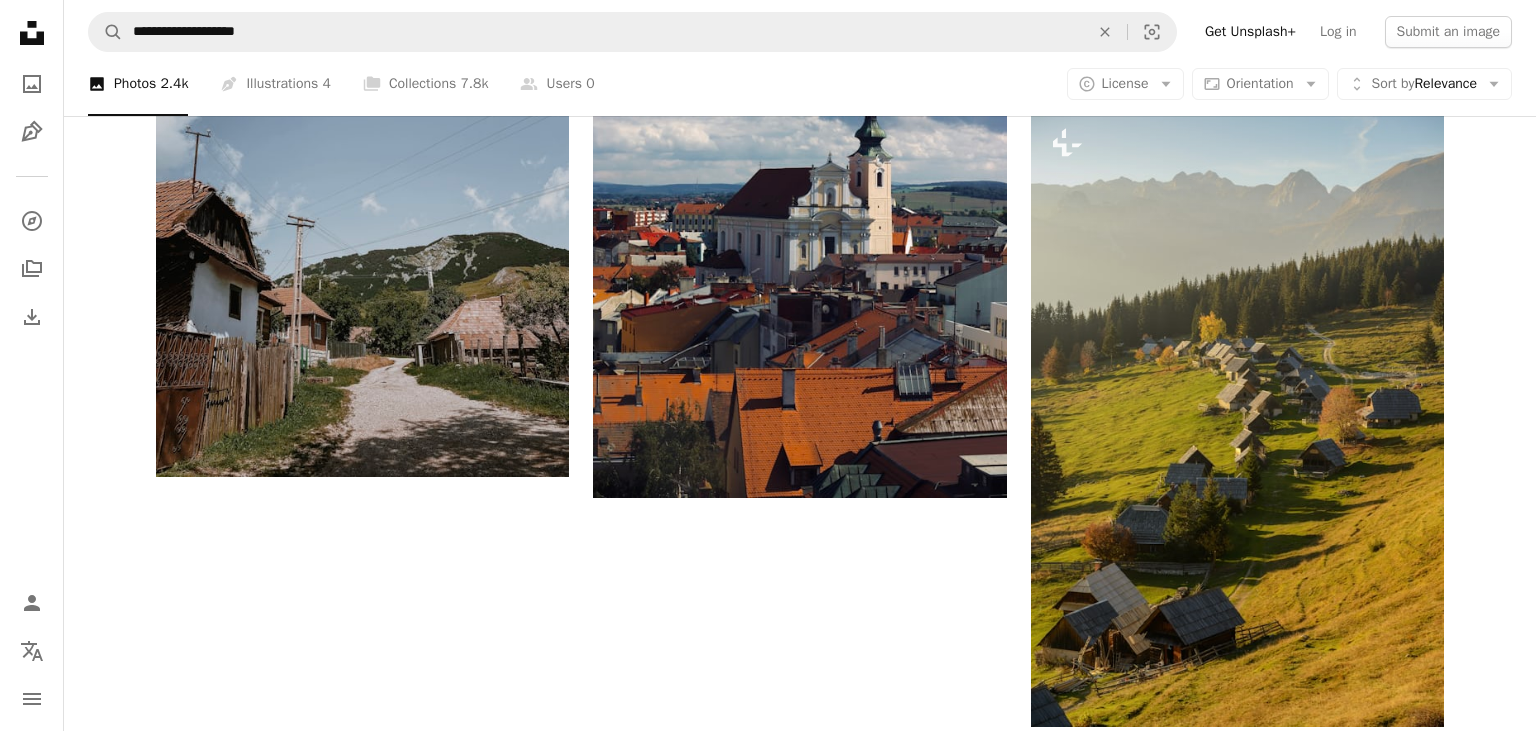 click on "**********" at bounding box center (800, 32) 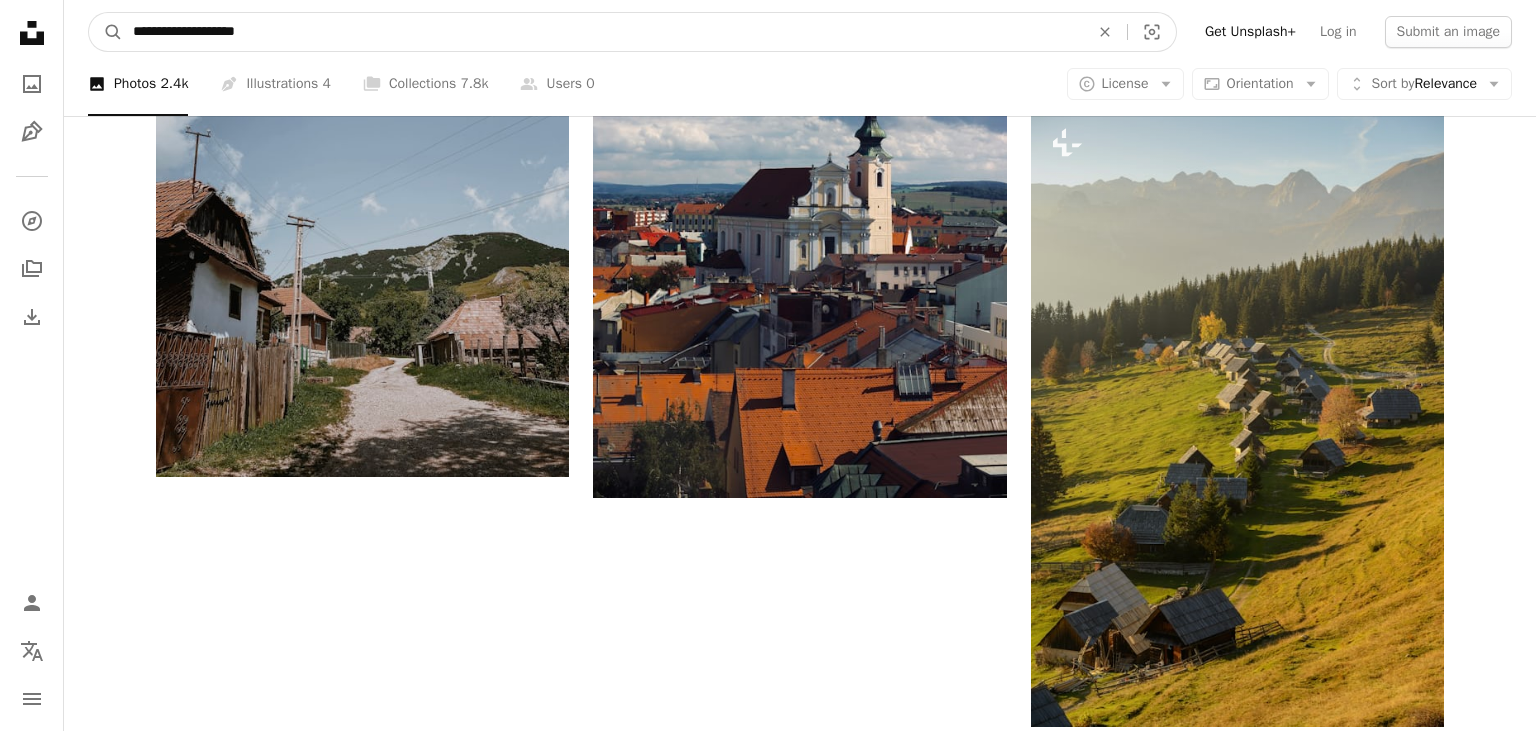 click on "**********" at bounding box center (603, 32) 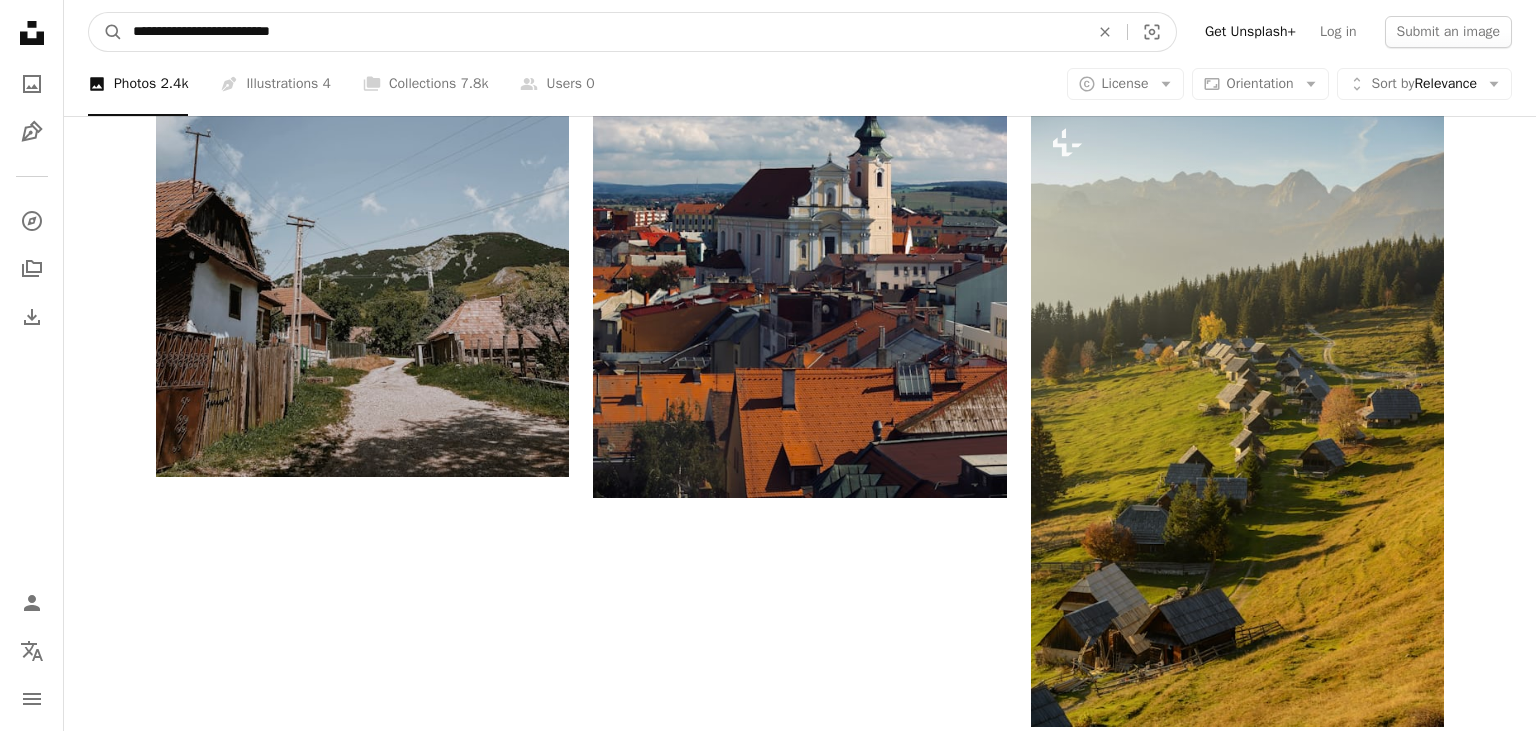 type on "**********" 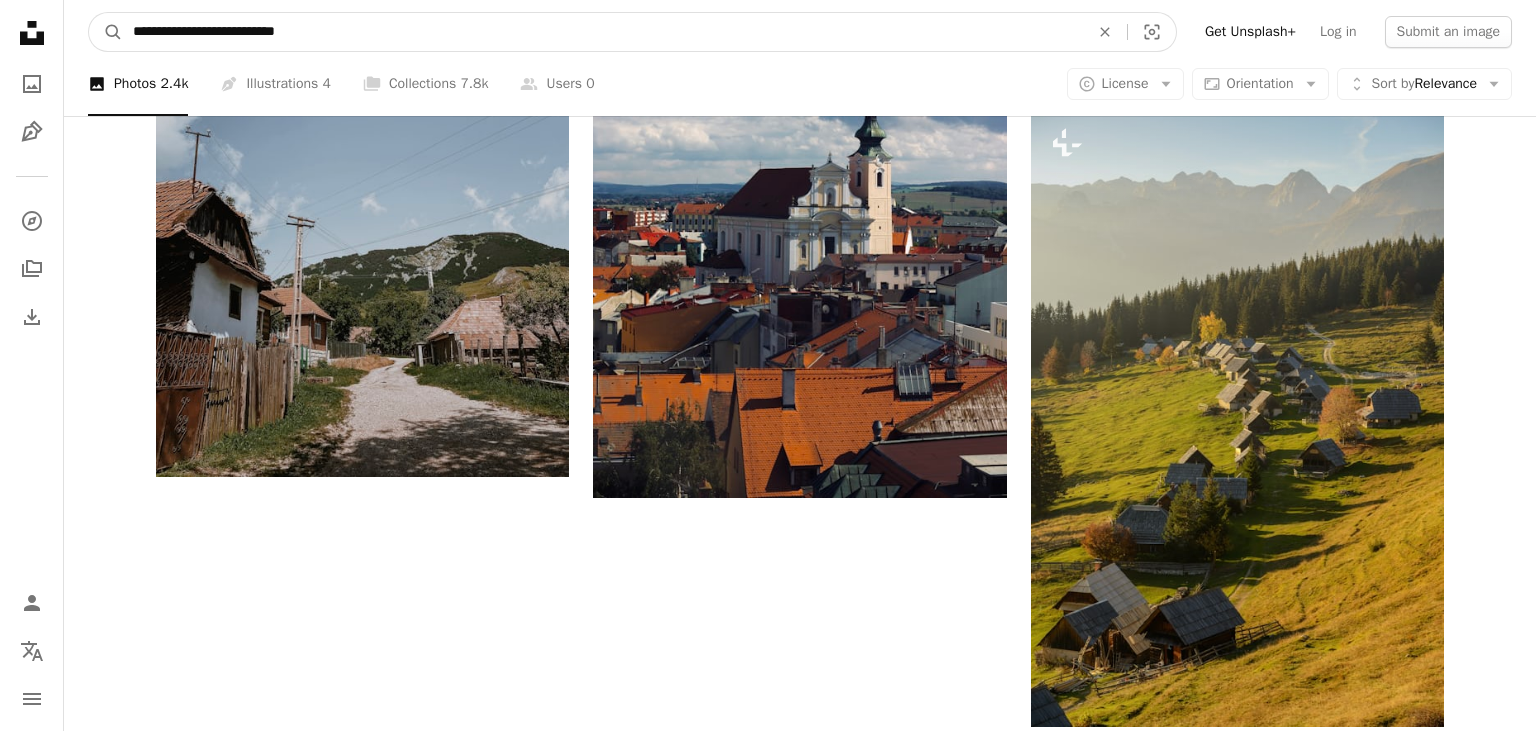 click on "A magnifying glass" at bounding box center [106, 32] 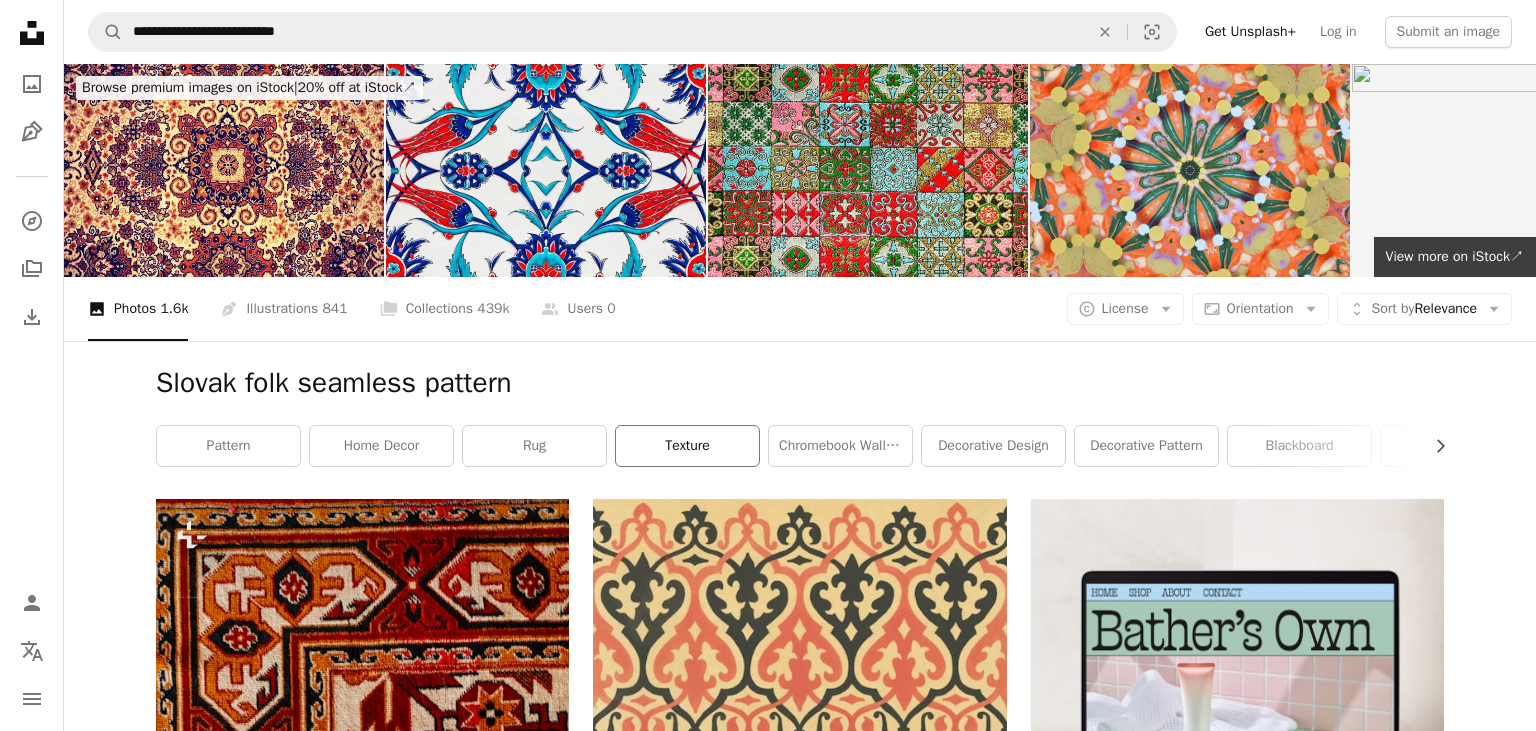 click on "texture" at bounding box center [687, 446] 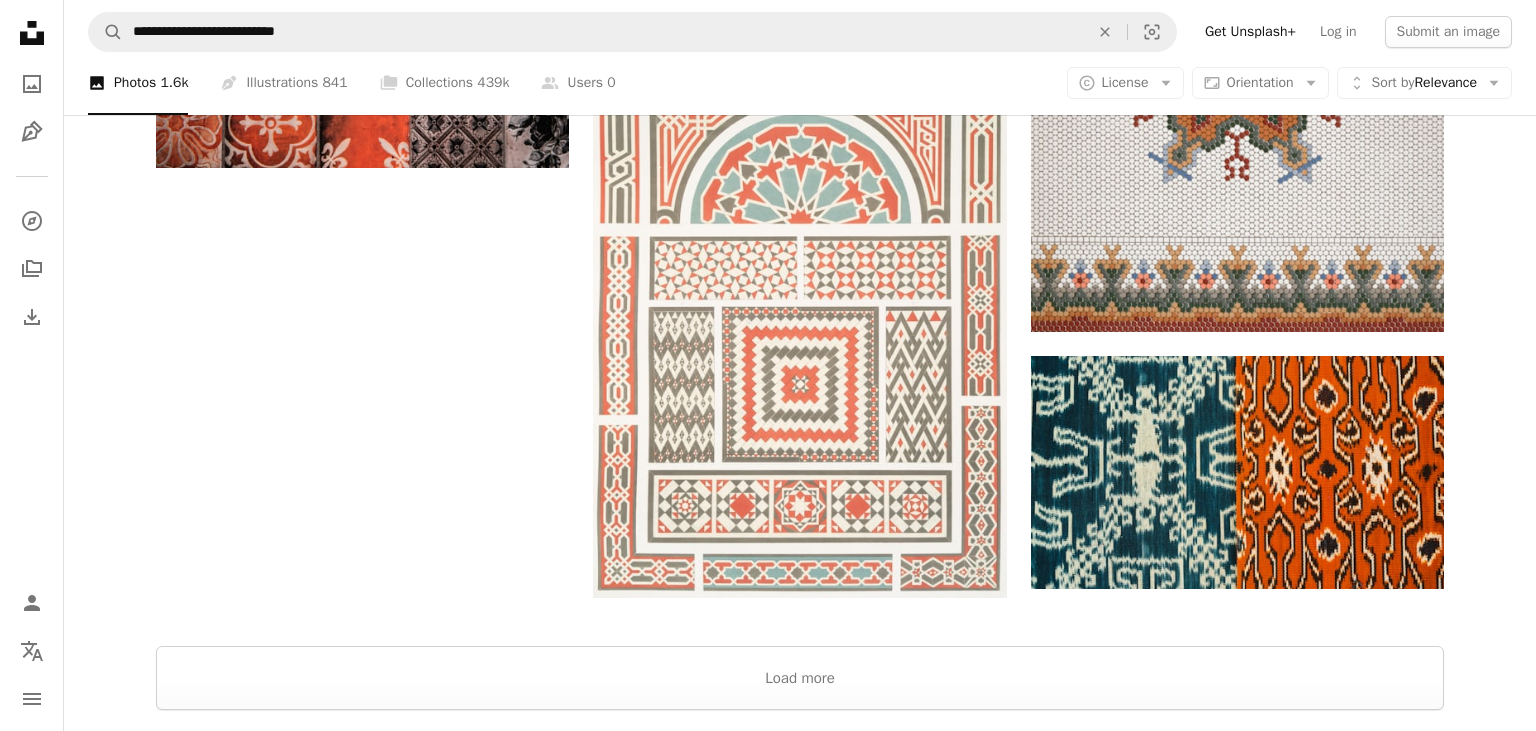 scroll, scrollTop: 3372, scrollLeft: 0, axis: vertical 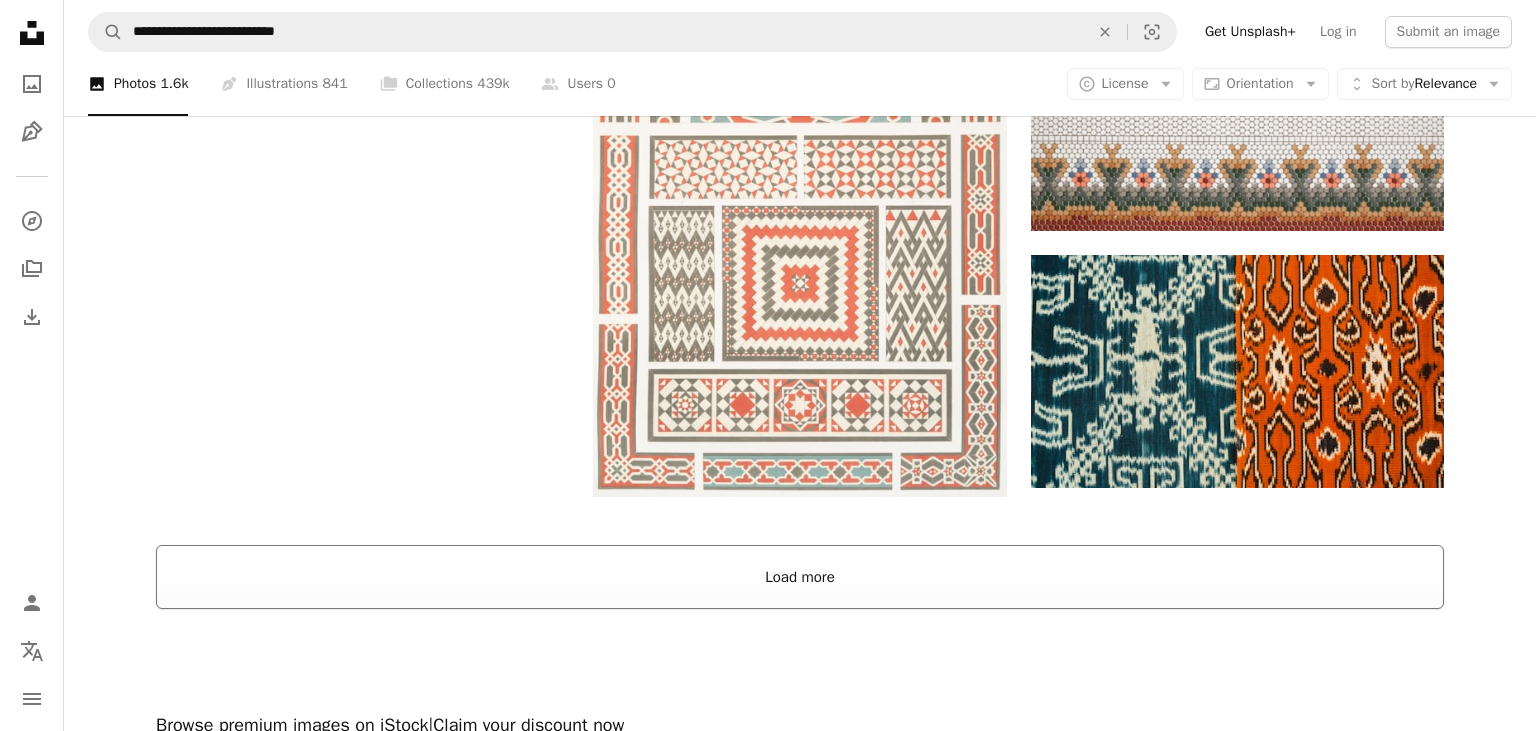 click on "Load more" at bounding box center [800, 577] 